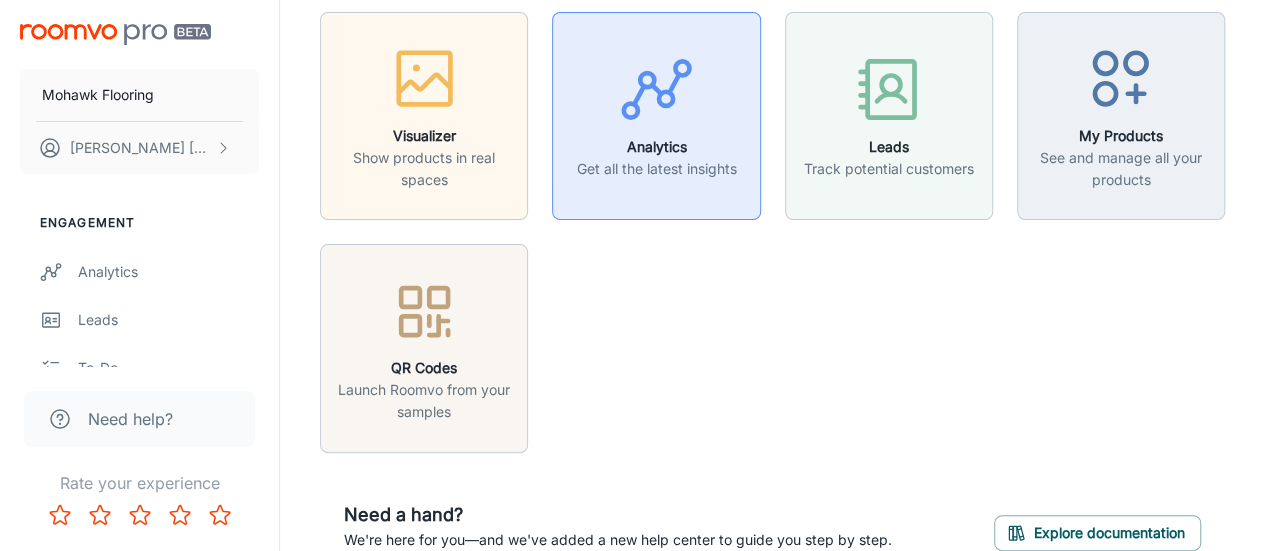 scroll, scrollTop: 0, scrollLeft: 0, axis: both 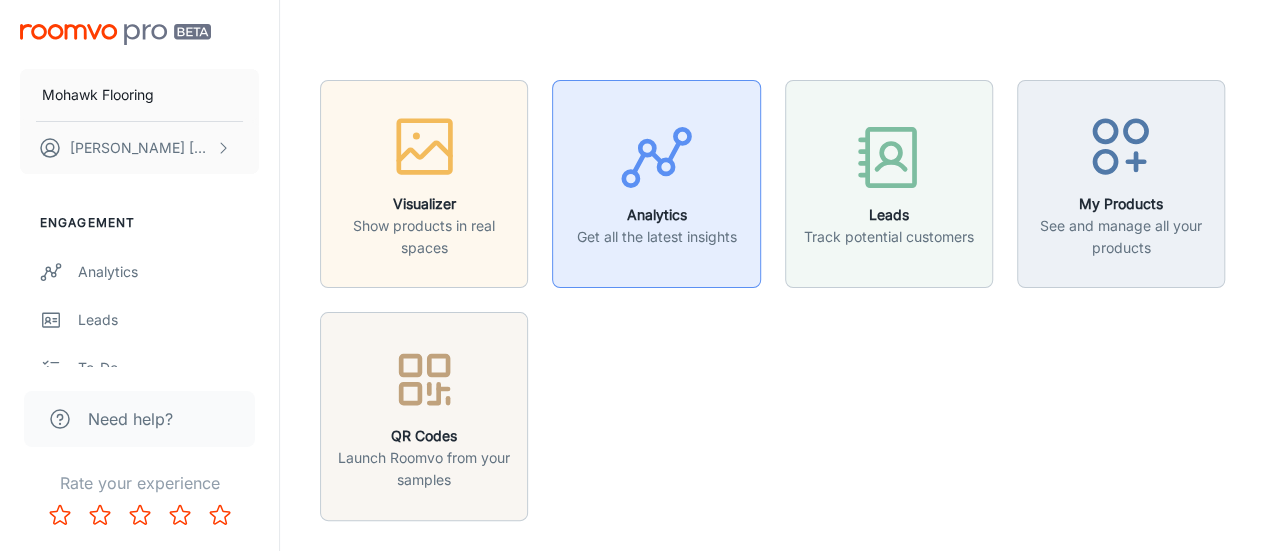 click on "Analytics Get all the latest insights" at bounding box center [656, 184] 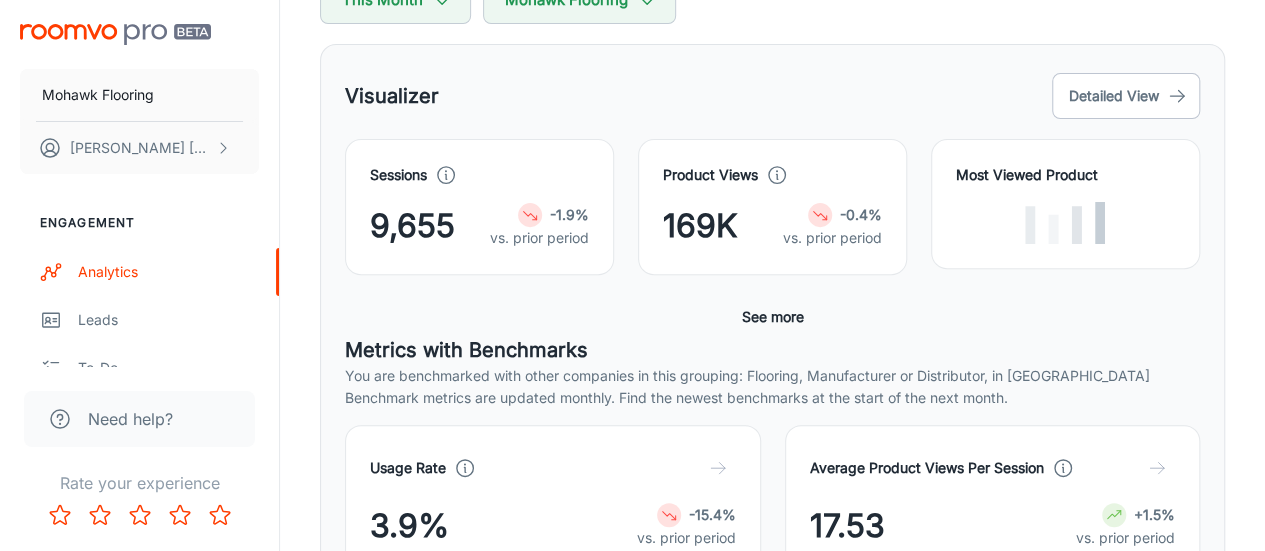 scroll, scrollTop: 100, scrollLeft: 0, axis: vertical 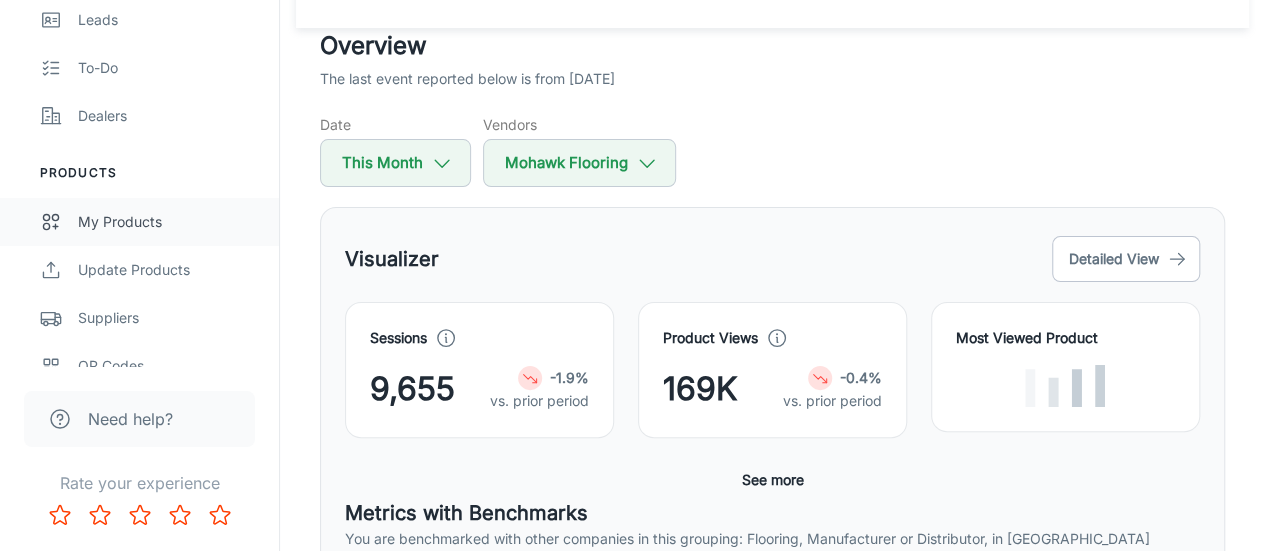 click on "My Products" at bounding box center (139, 222) 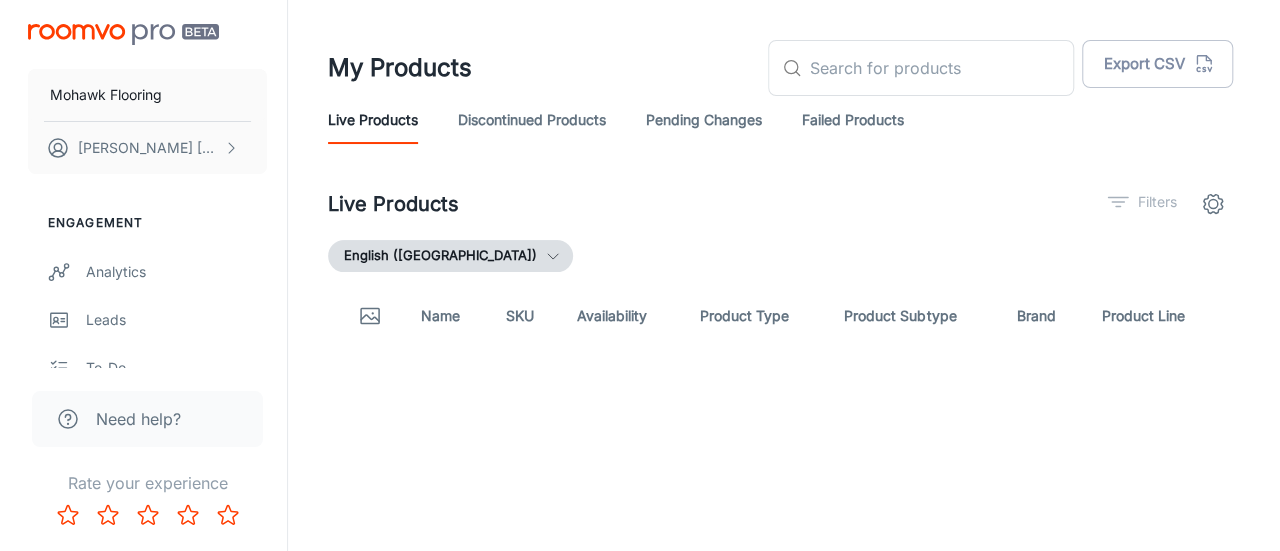 scroll, scrollTop: 0, scrollLeft: 0, axis: both 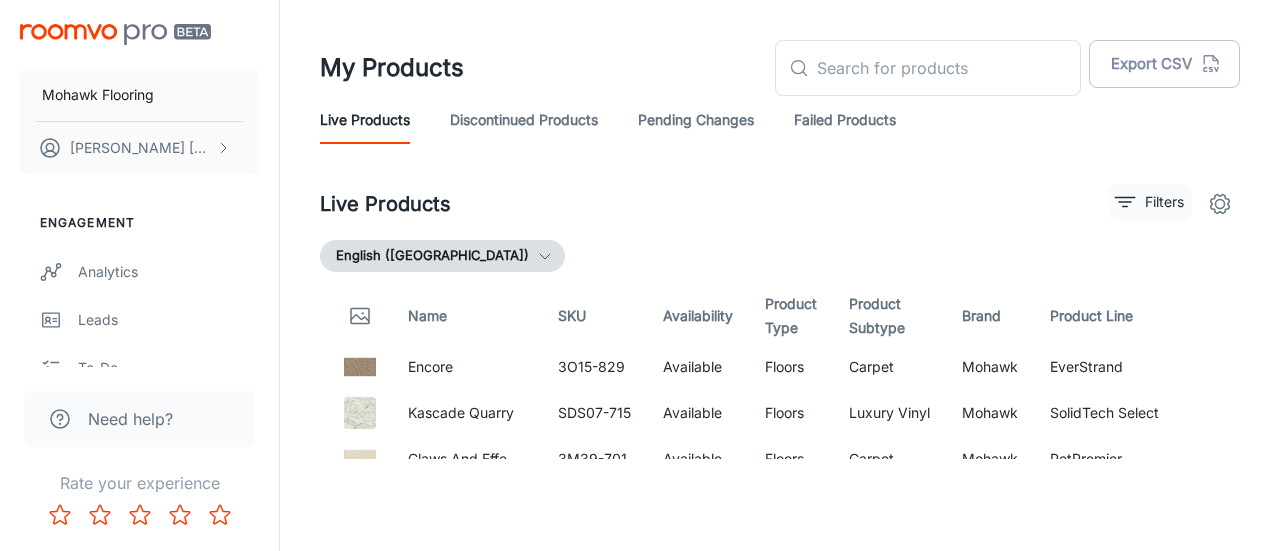 click on "Filters" at bounding box center (1164, 202) 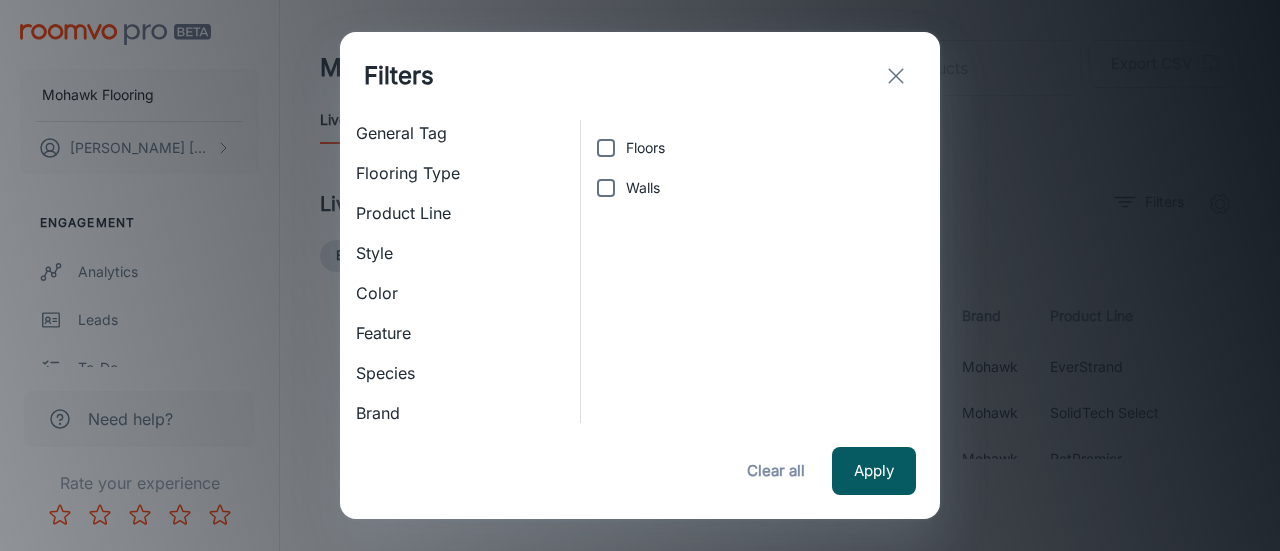 scroll, scrollTop: 100, scrollLeft: 0, axis: vertical 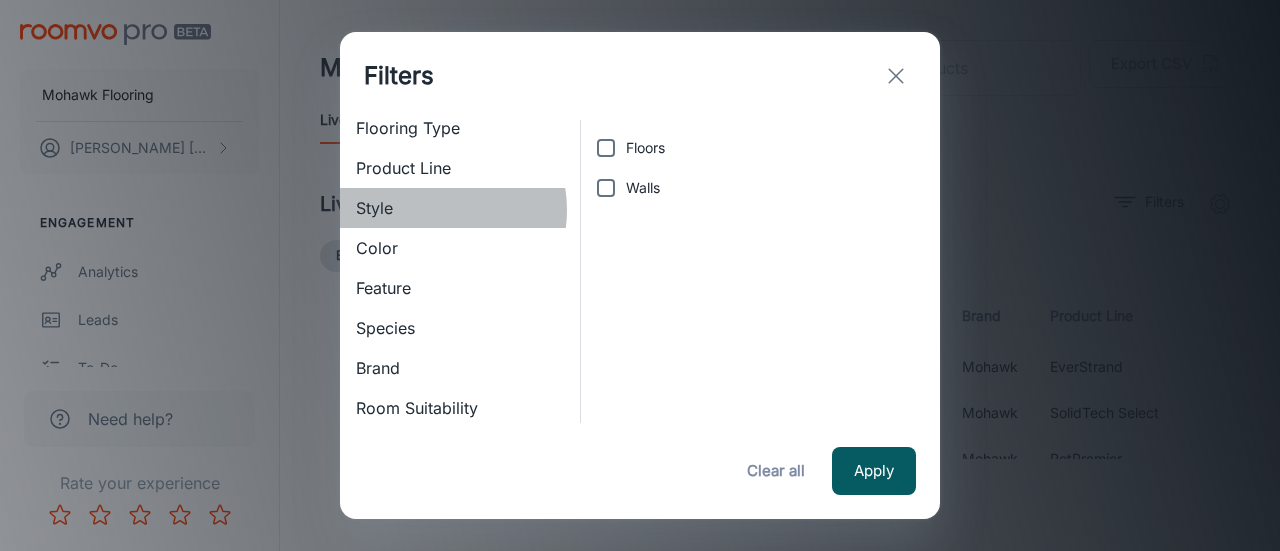 click on "Style" at bounding box center (460, 208) 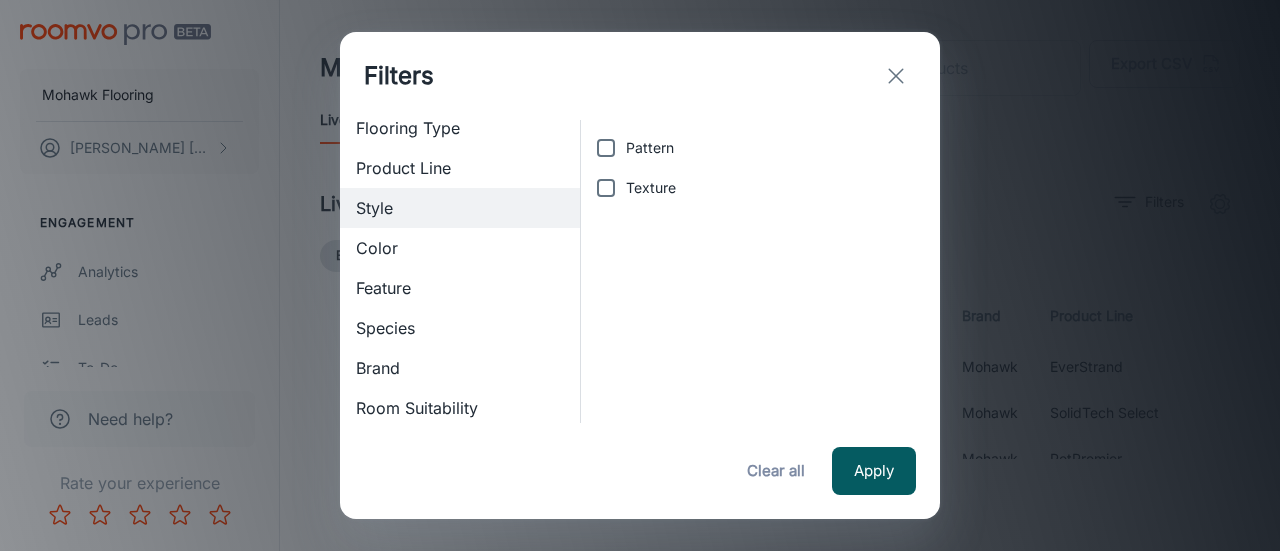 click 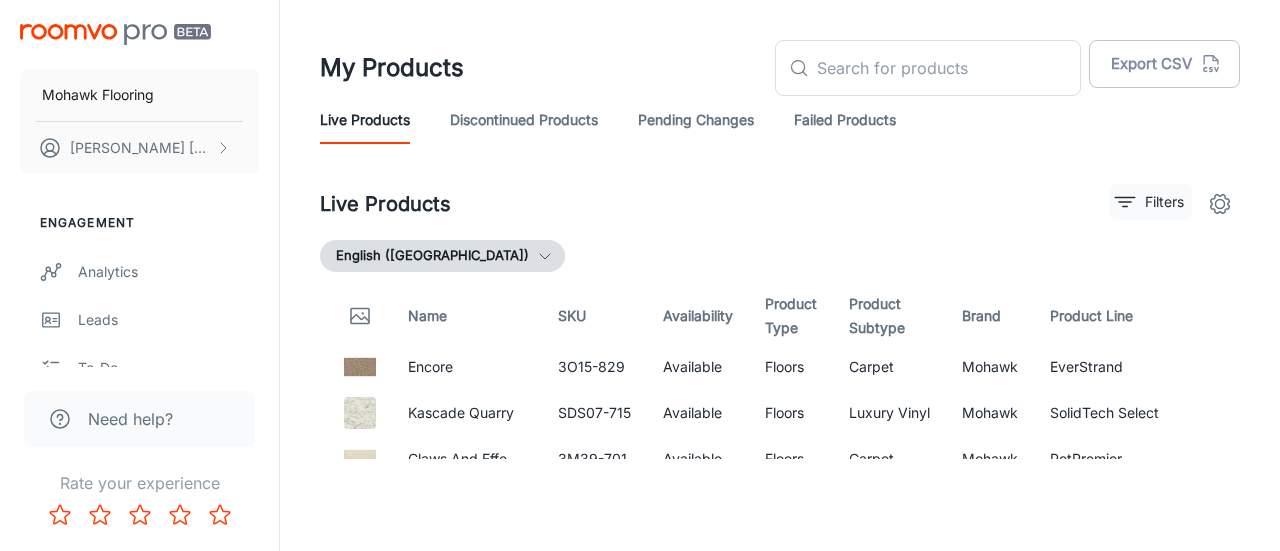 click on "Filters" at bounding box center (1164, 202) 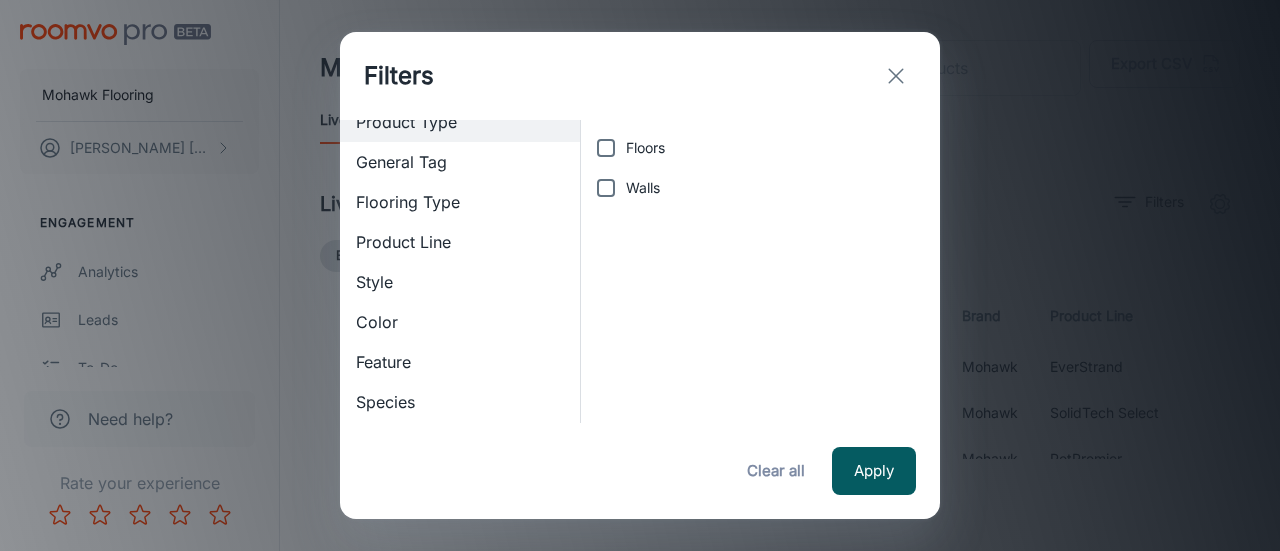 scroll, scrollTop: 0, scrollLeft: 0, axis: both 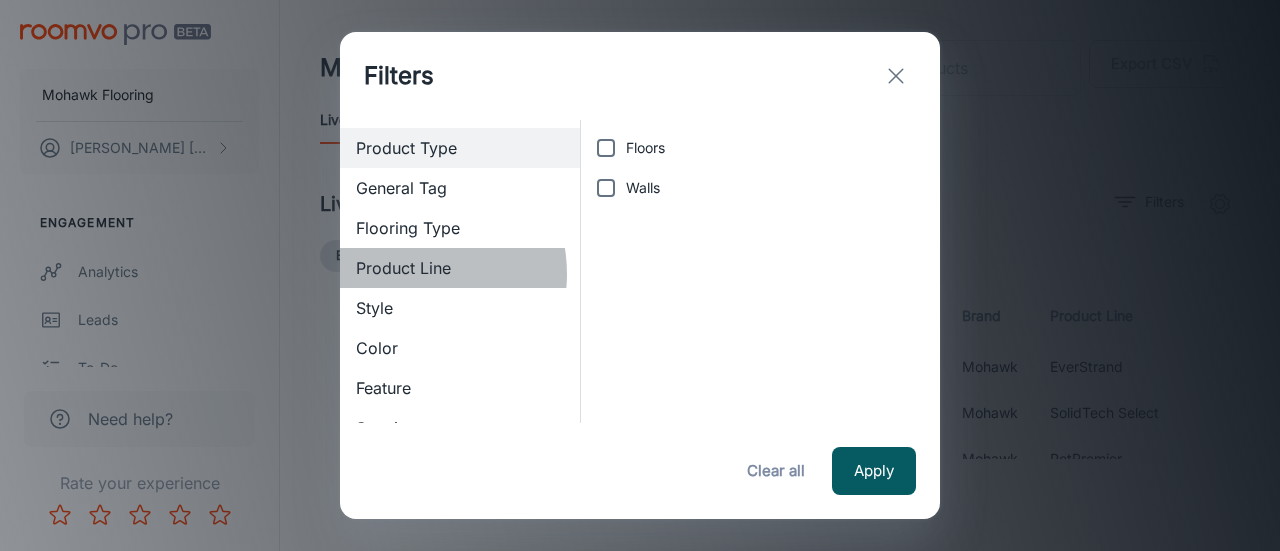 click on "Product Line" at bounding box center [460, 268] 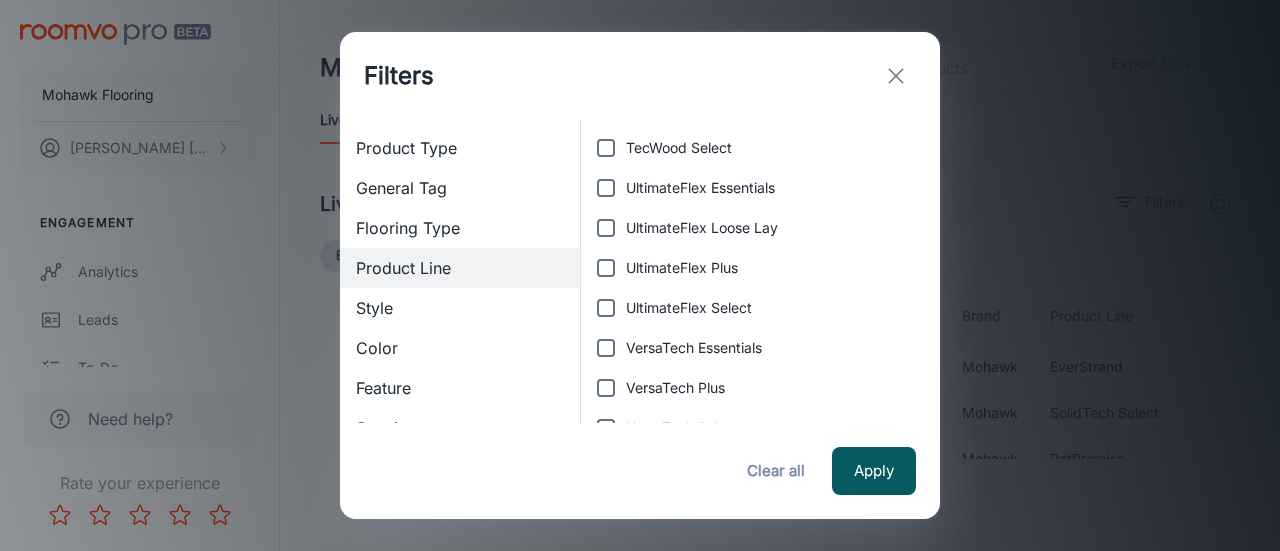 drag, startPoint x: 613, startPoint y: 276, endPoint x: 624, endPoint y: 267, distance: 14.21267 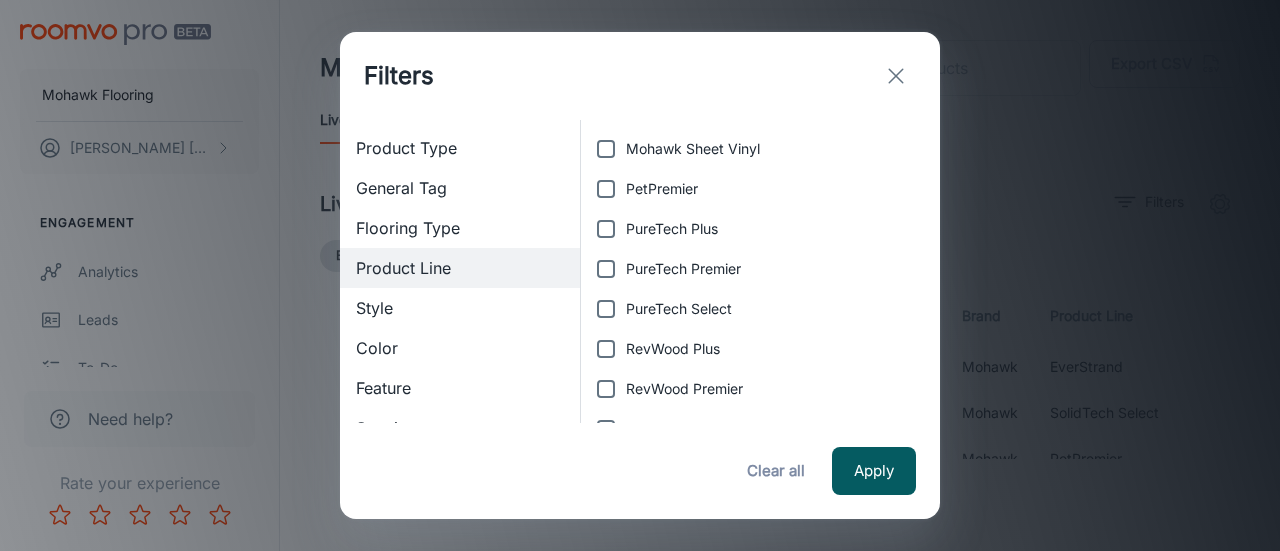 scroll, scrollTop: 0, scrollLeft: 0, axis: both 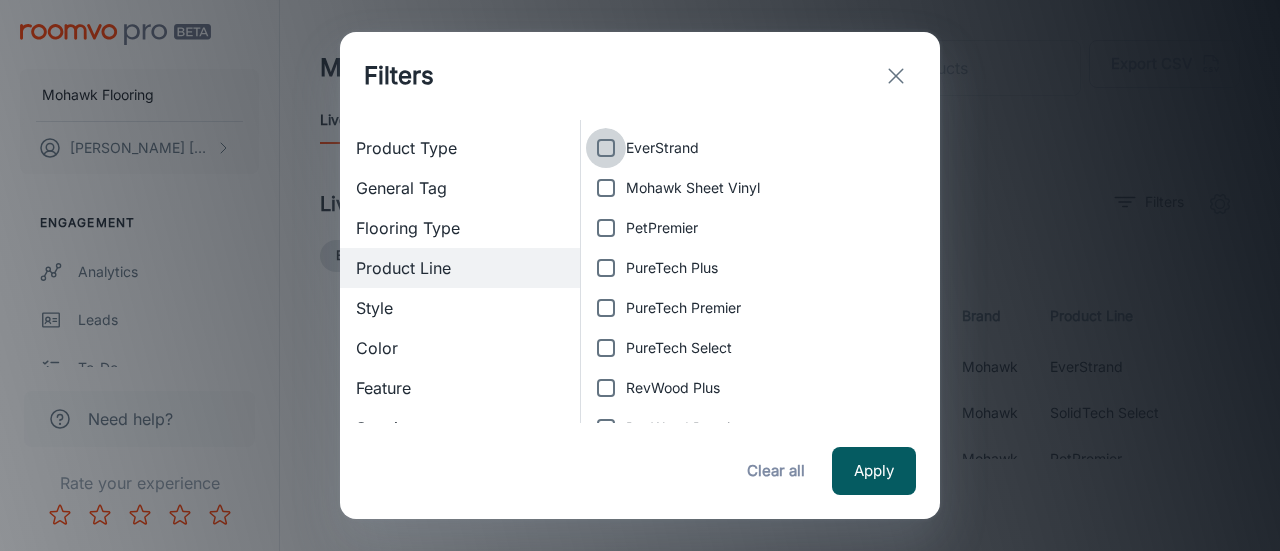 click on "EverStrand" at bounding box center (606, 148) 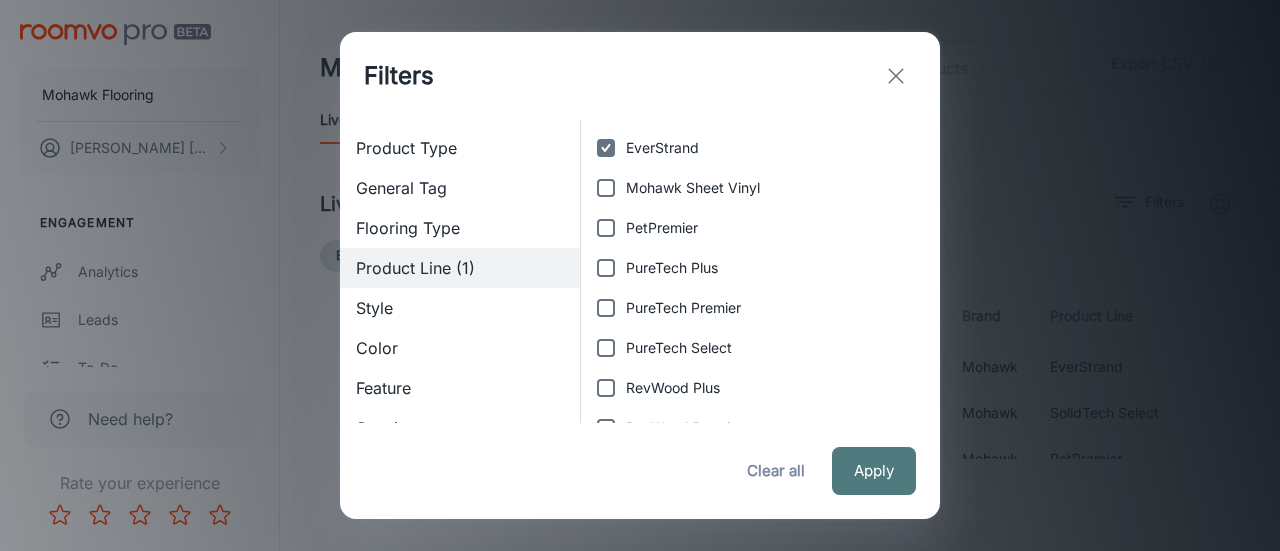 click on "Apply" at bounding box center (874, 471) 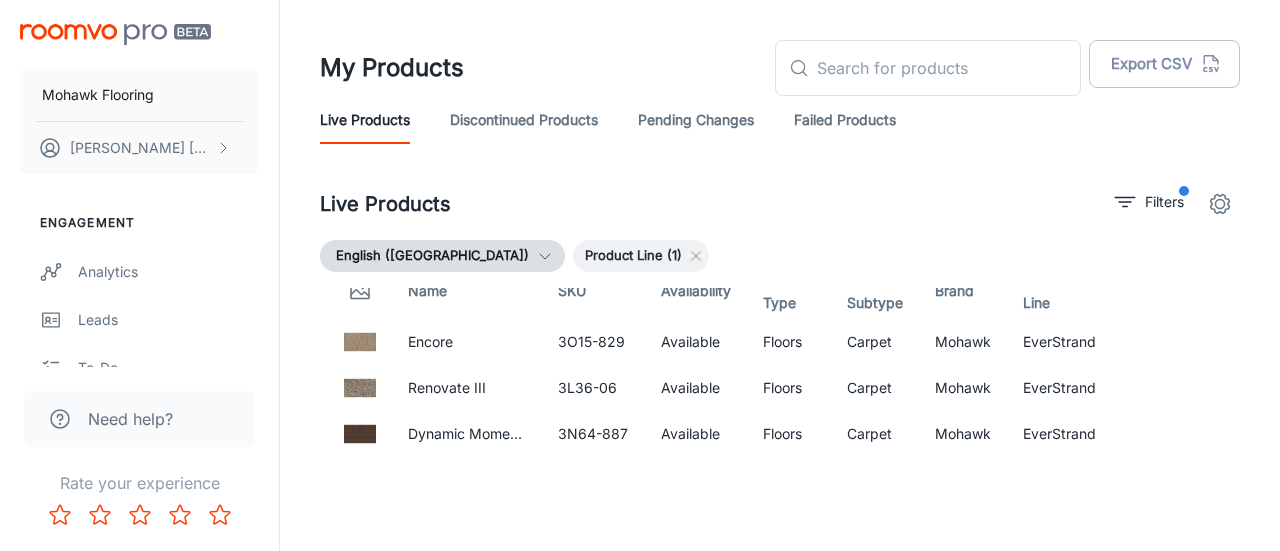 scroll, scrollTop: 0, scrollLeft: 0, axis: both 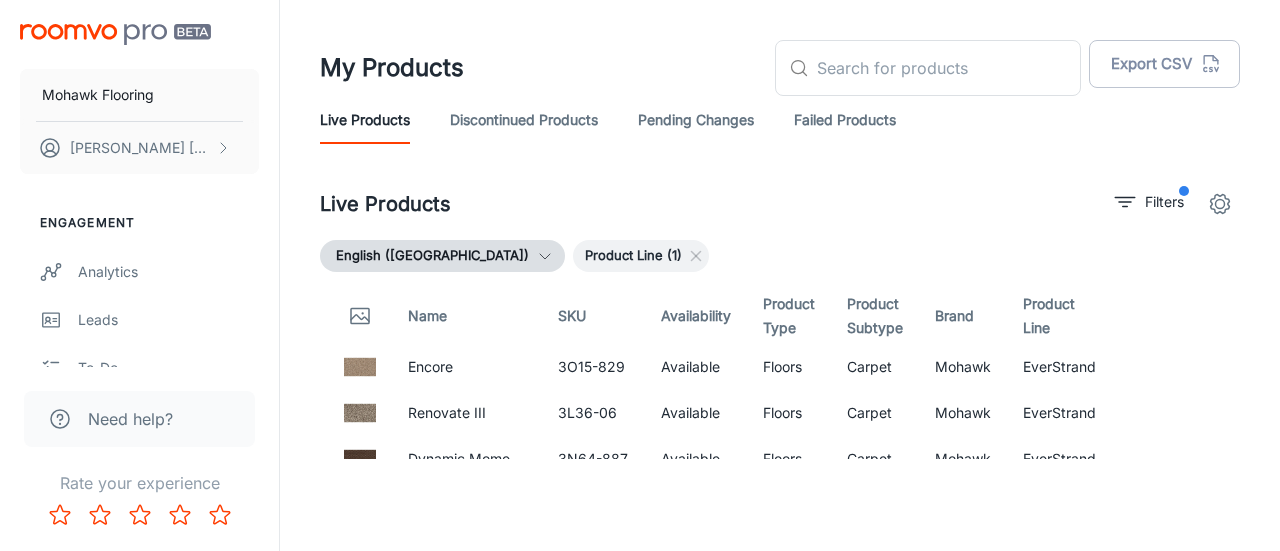 click on "SKU" at bounding box center (593, 316) 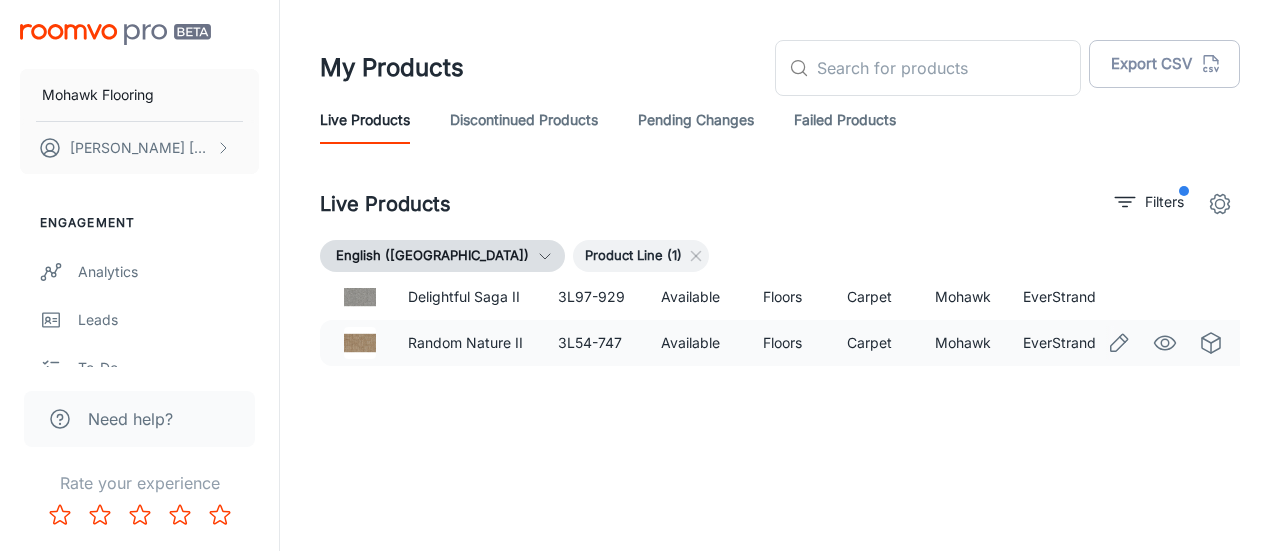 scroll, scrollTop: 2876, scrollLeft: 0, axis: vertical 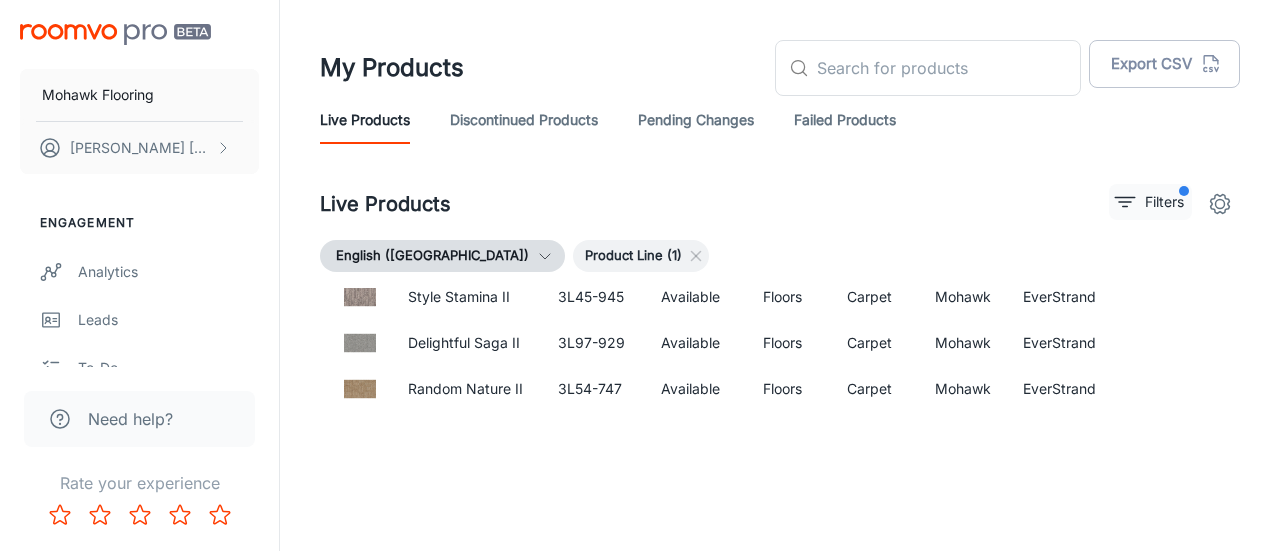 click on "Filters" at bounding box center [1164, 202] 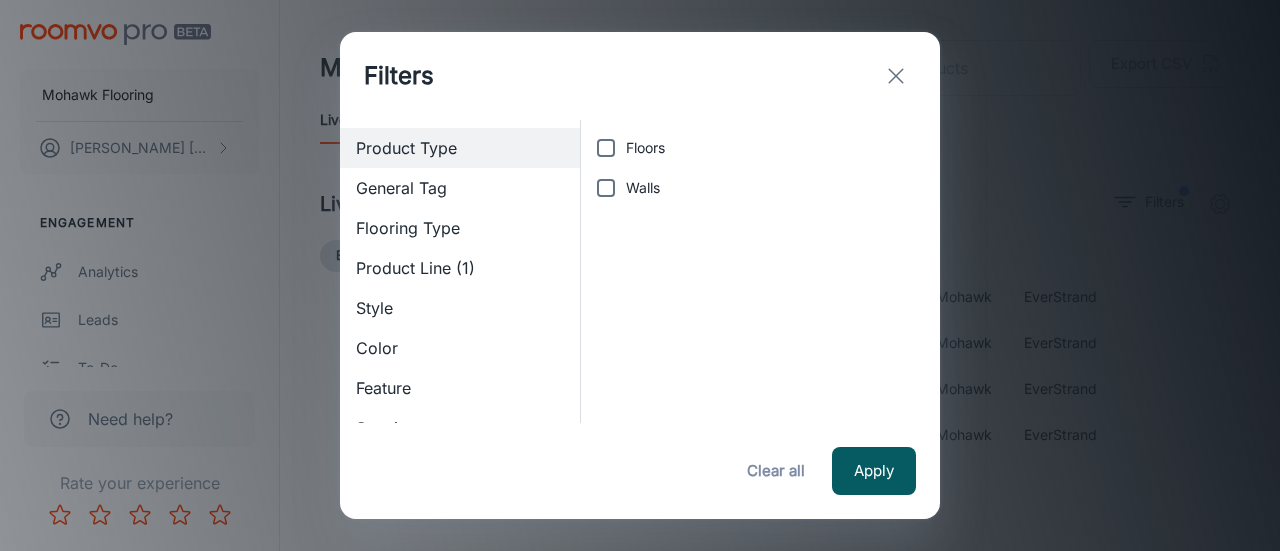 click on "Style" at bounding box center (460, 308) 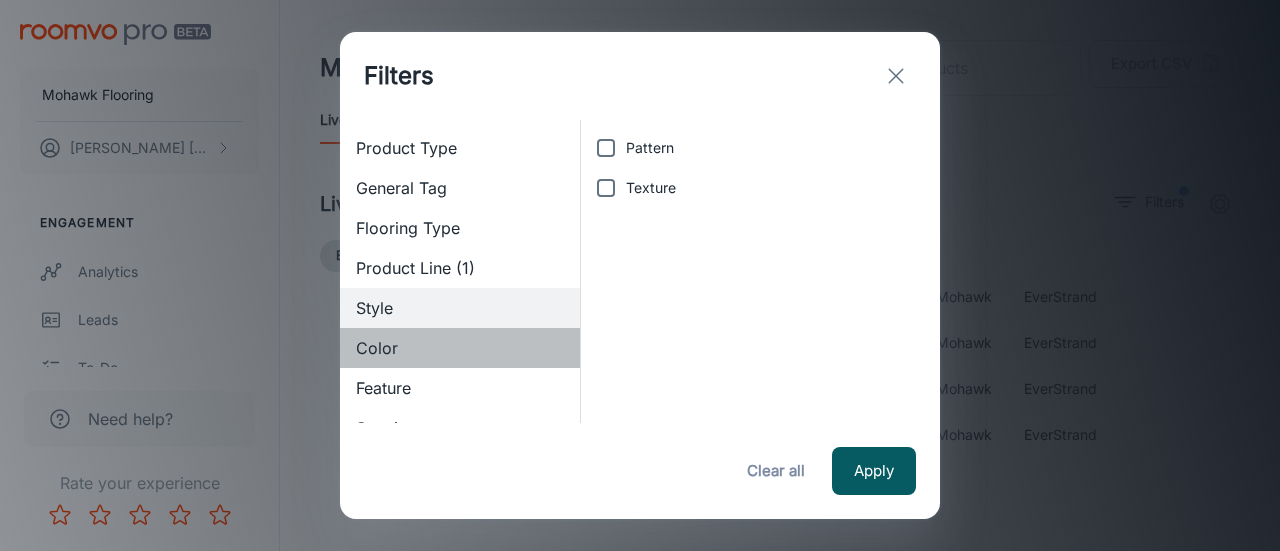 click on "Color" at bounding box center [460, 348] 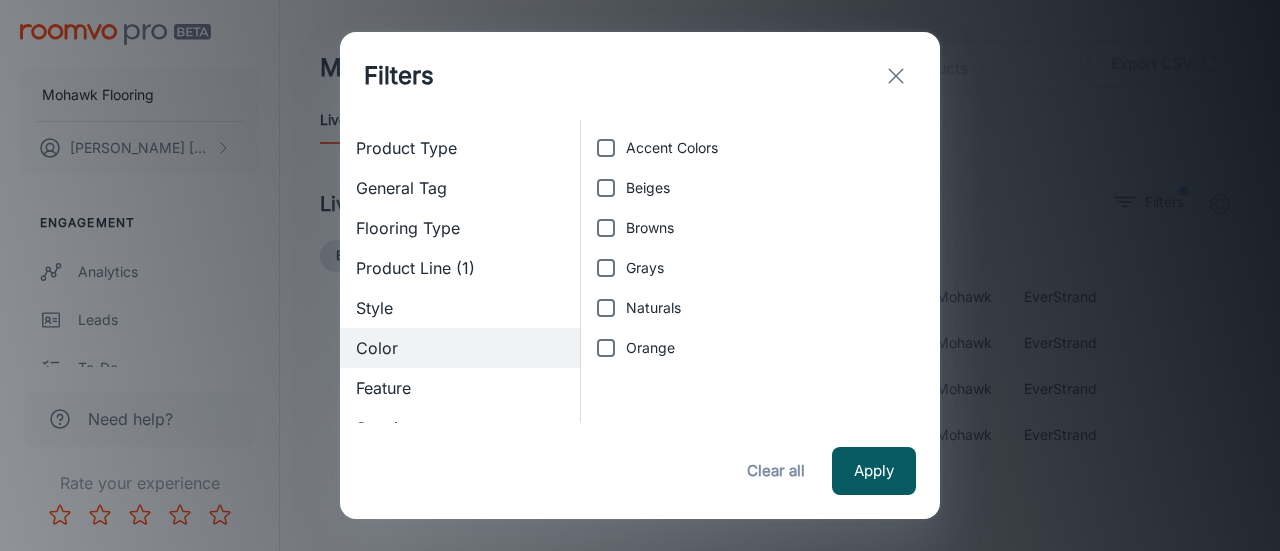 click on "Feature" at bounding box center [460, 388] 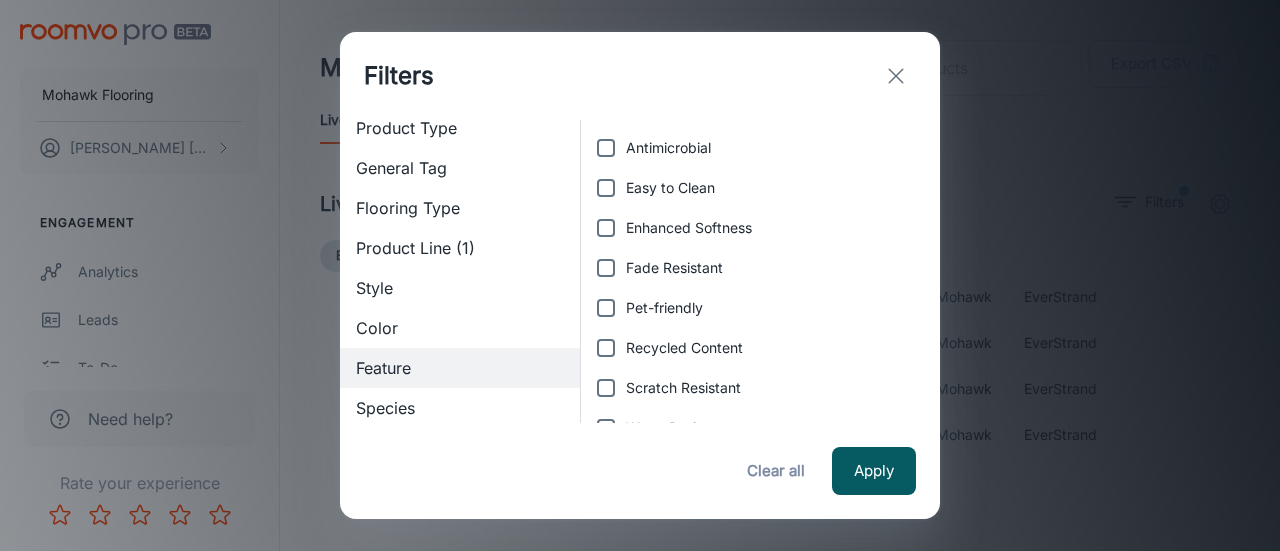 scroll, scrollTop: 0, scrollLeft: 0, axis: both 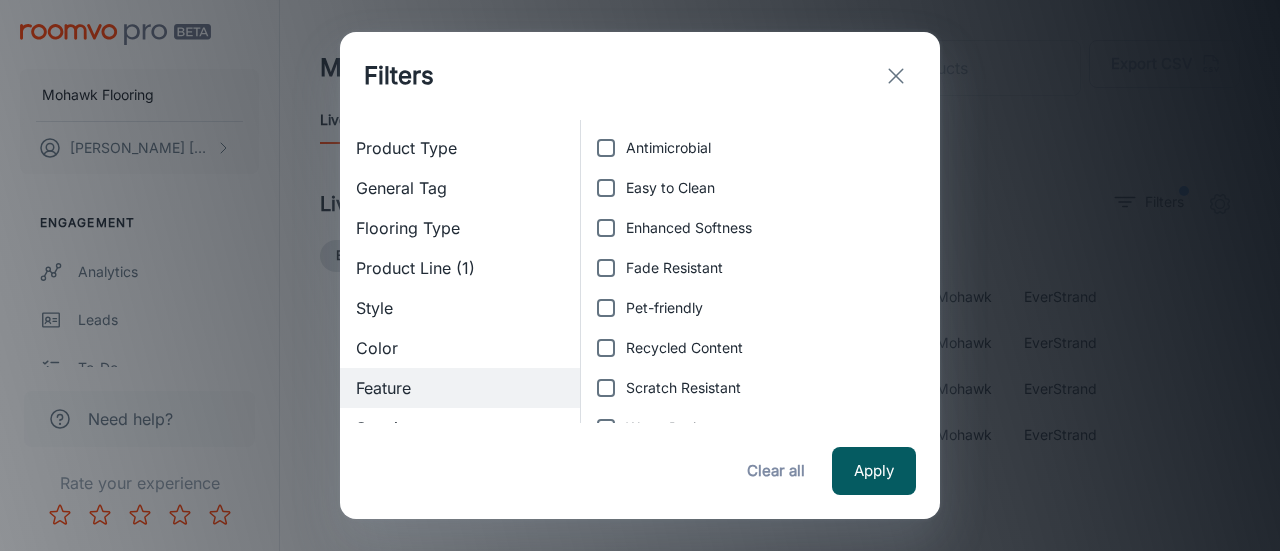 click on "Product Line (1)" at bounding box center [460, 268] 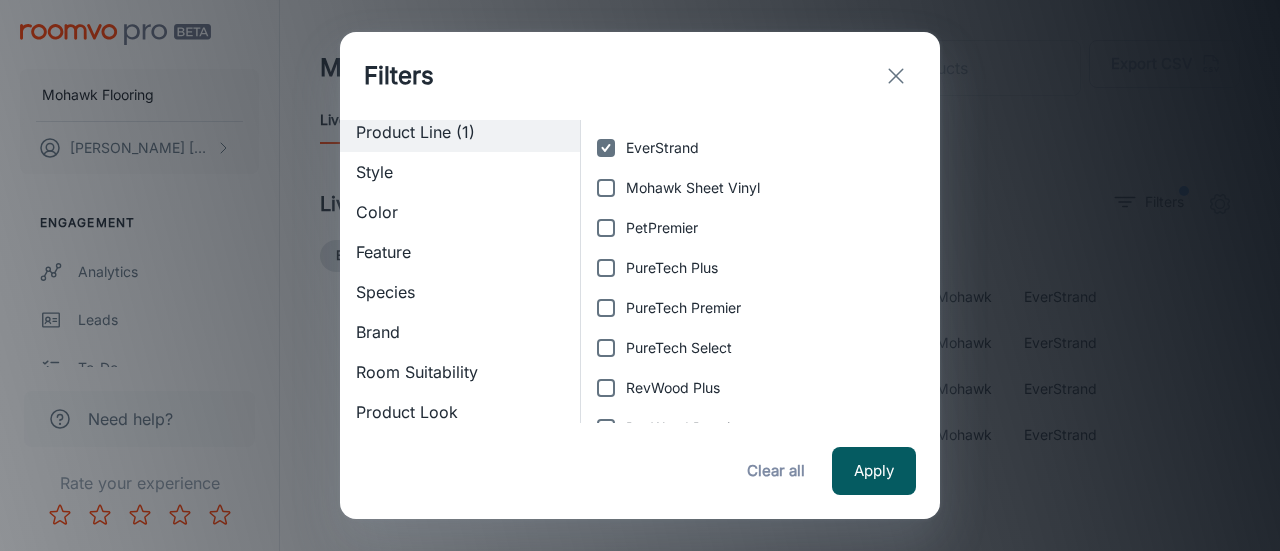 scroll, scrollTop: 192, scrollLeft: 0, axis: vertical 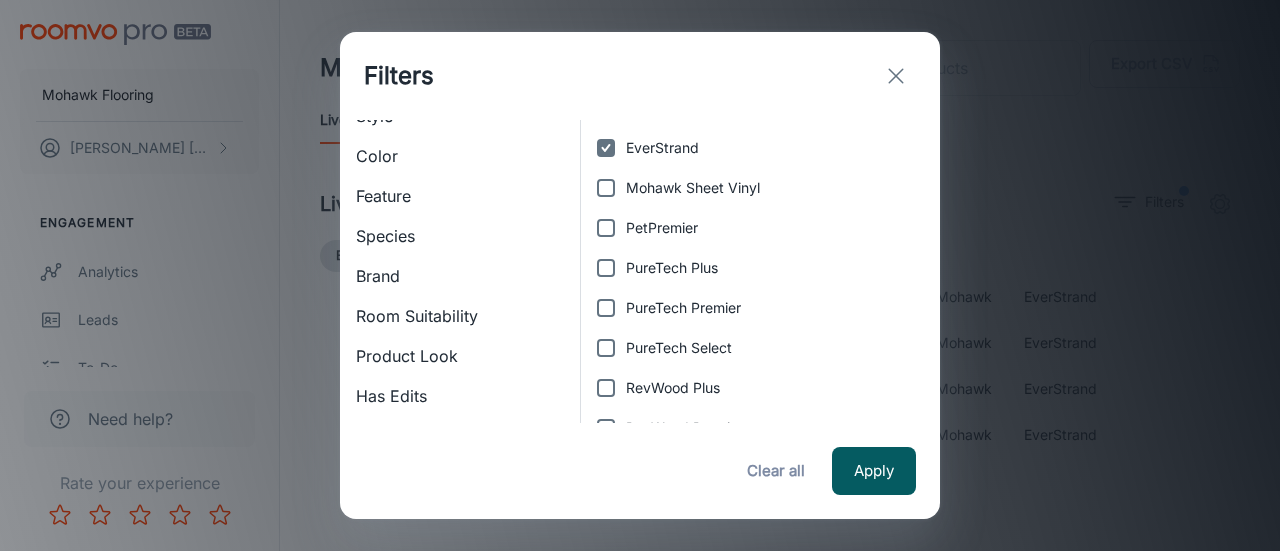 click 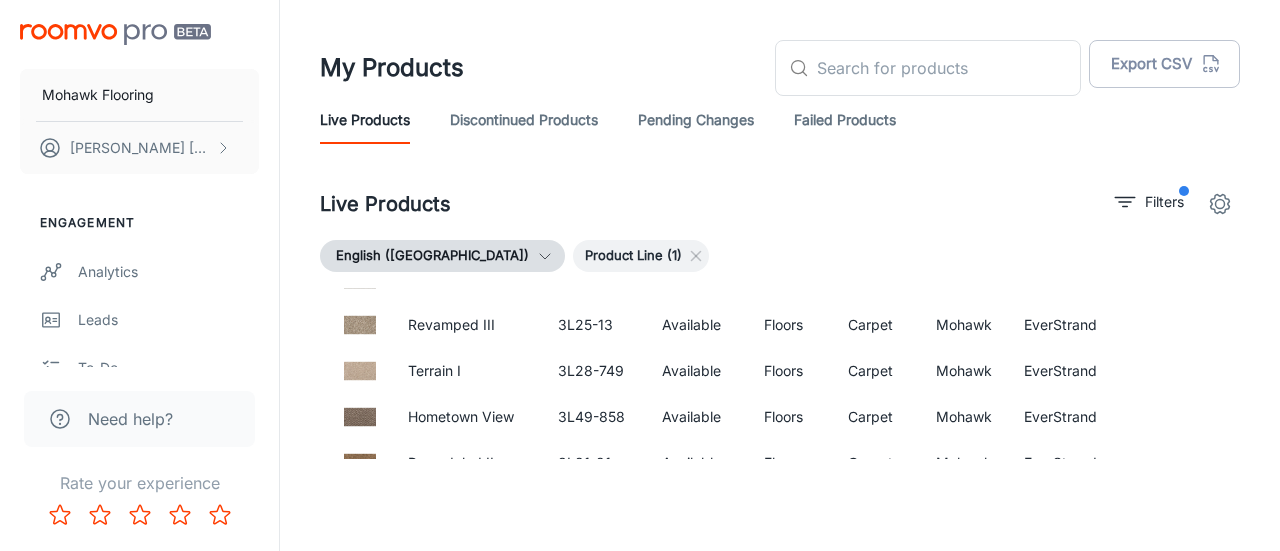 scroll, scrollTop: 800, scrollLeft: 0, axis: vertical 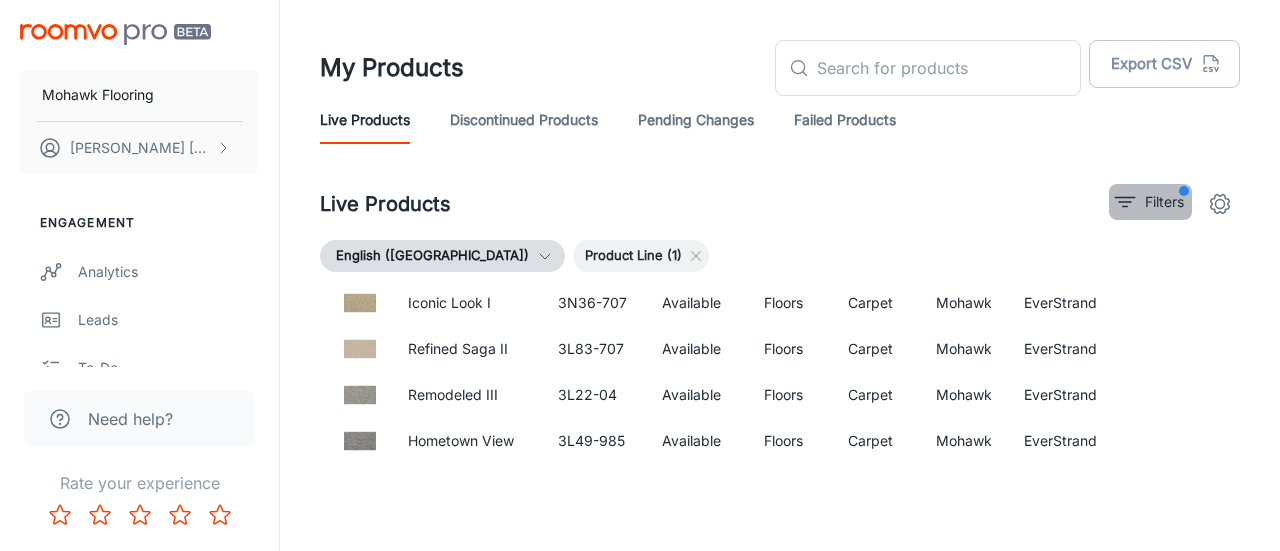 click on "Filters" at bounding box center [1150, 202] 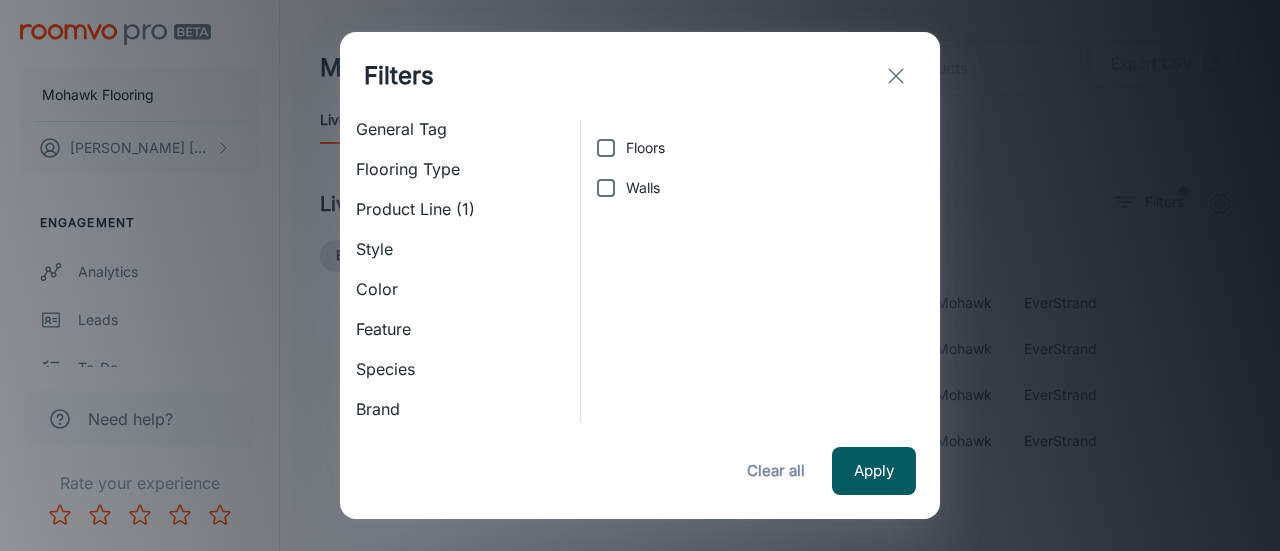 scroll, scrollTop: 0, scrollLeft: 0, axis: both 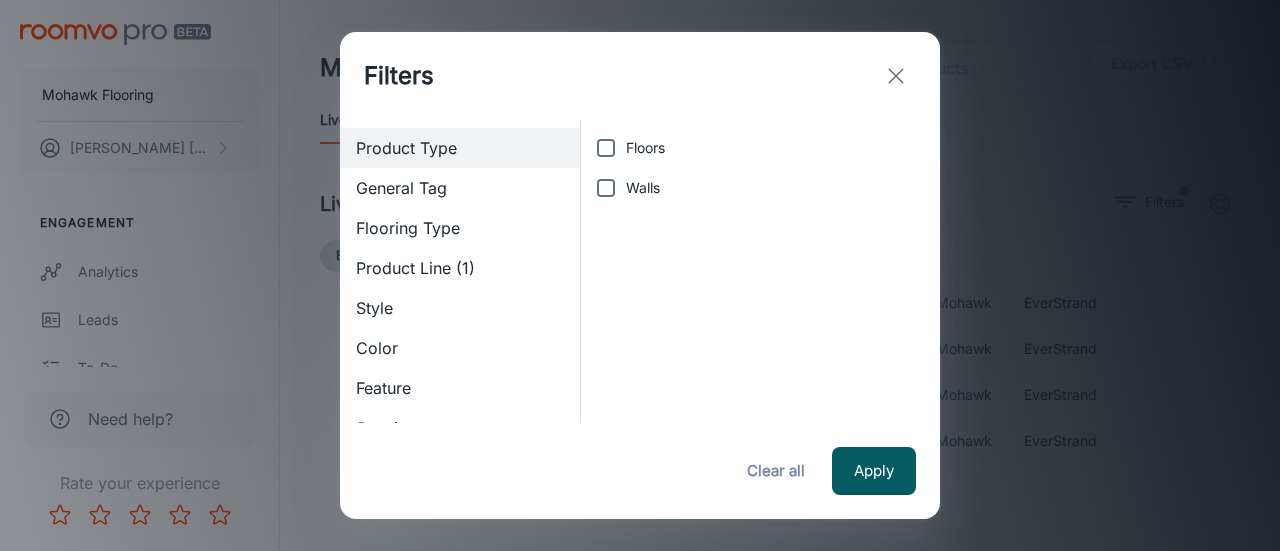 click 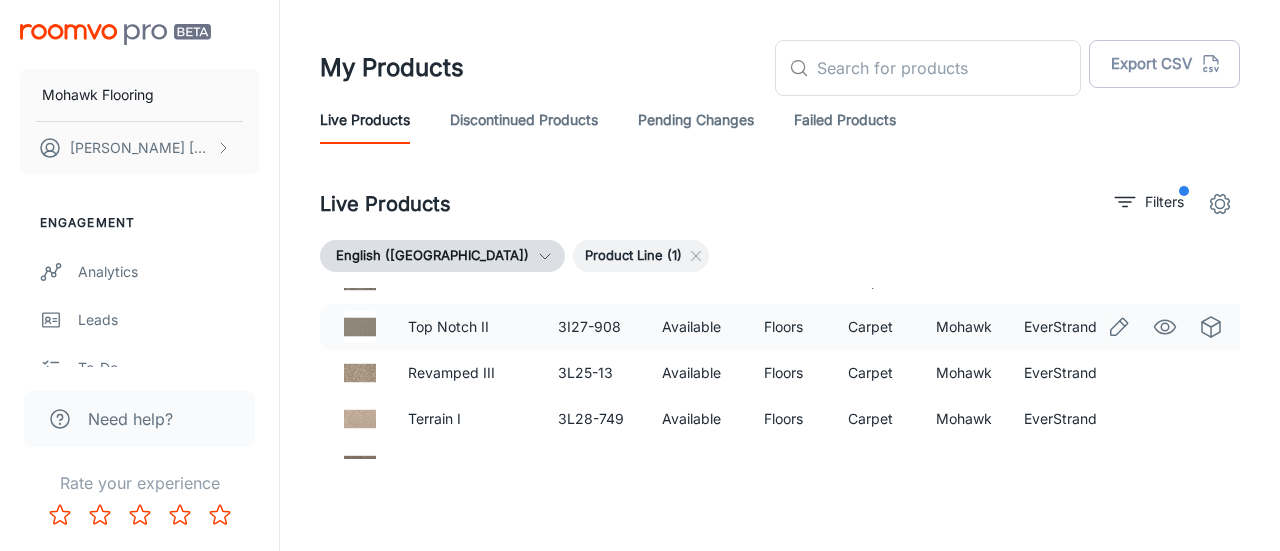 scroll, scrollTop: 0, scrollLeft: 0, axis: both 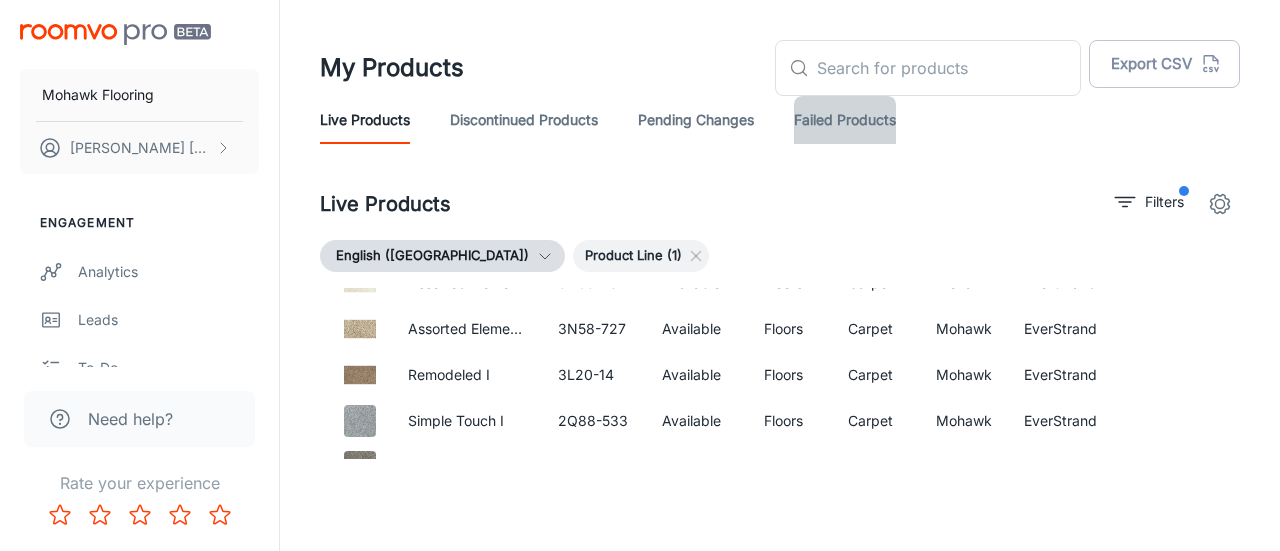 click on "Failed Products" at bounding box center [845, 120] 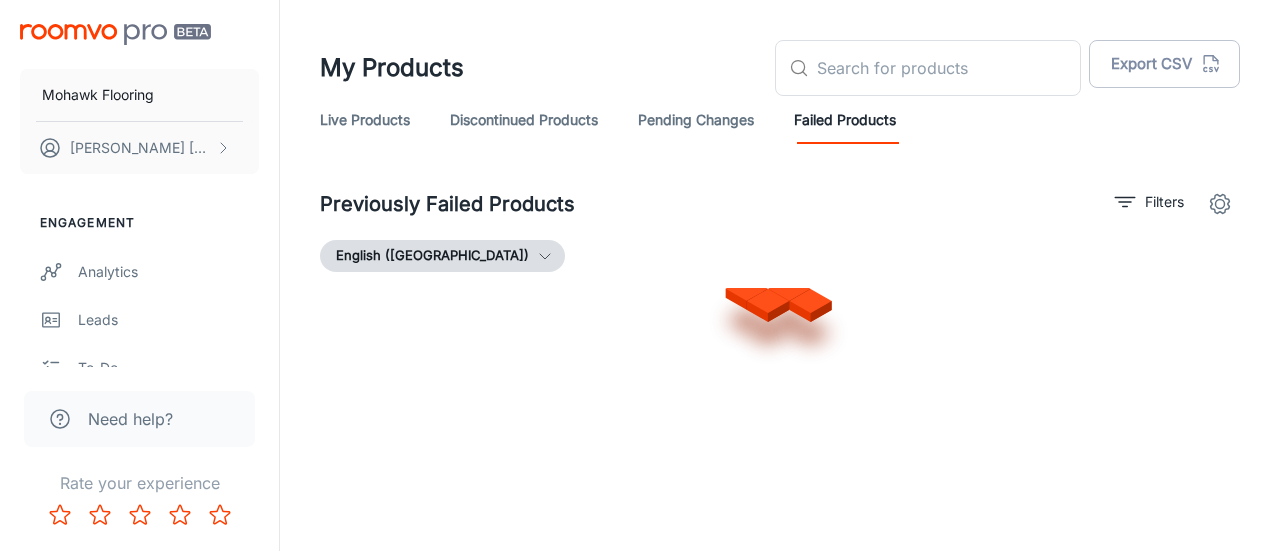 scroll, scrollTop: 116, scrollLeft: 0, axis: vertical 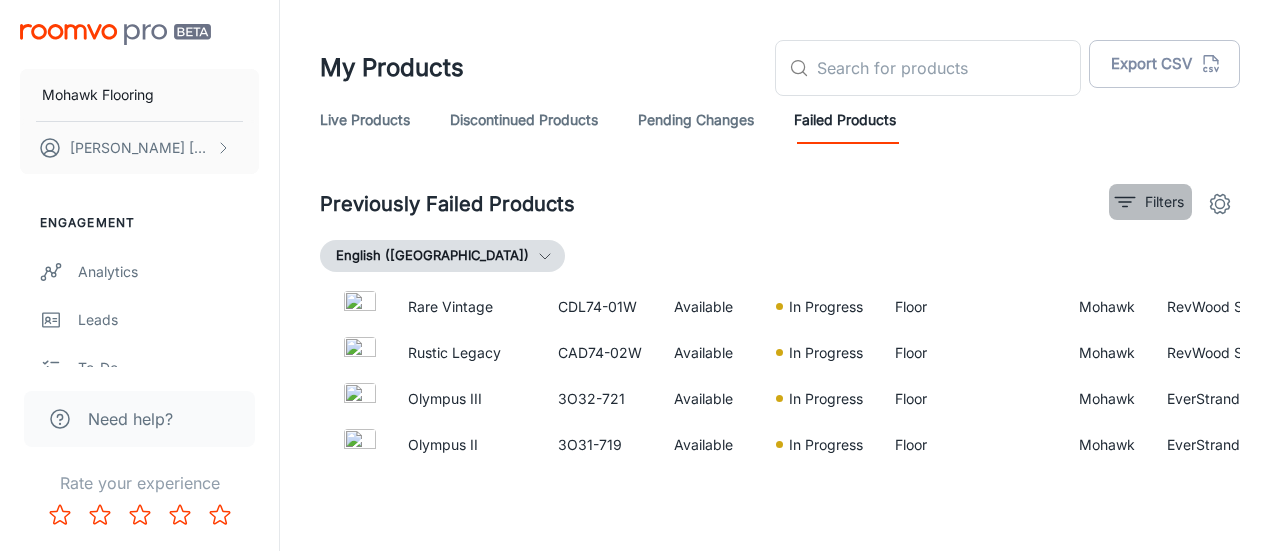 click on "Filters" at bounding box center (1150, 202) 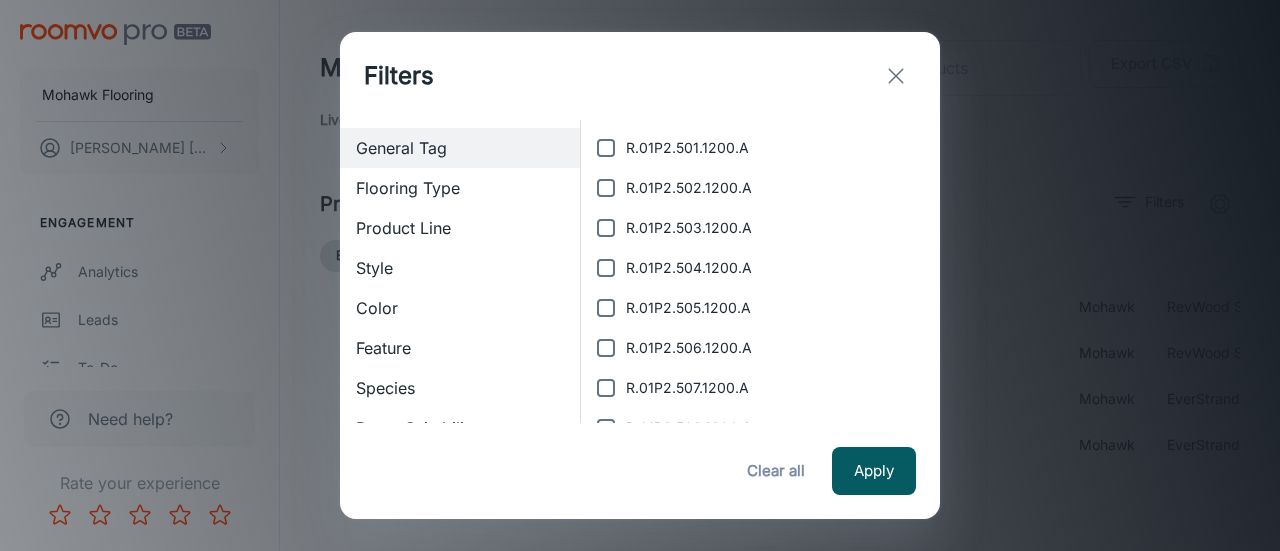 scroll, scrollTop: 1316, scrollLeft: 0, axis: vertical 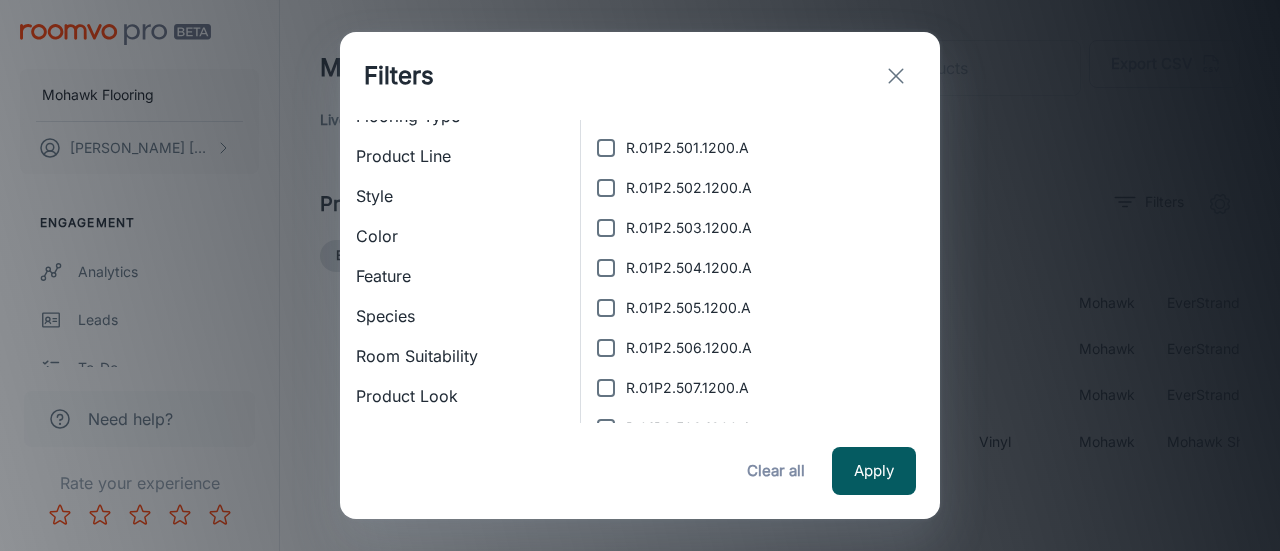 click on "Product Line" at bounding box center (460, 156) 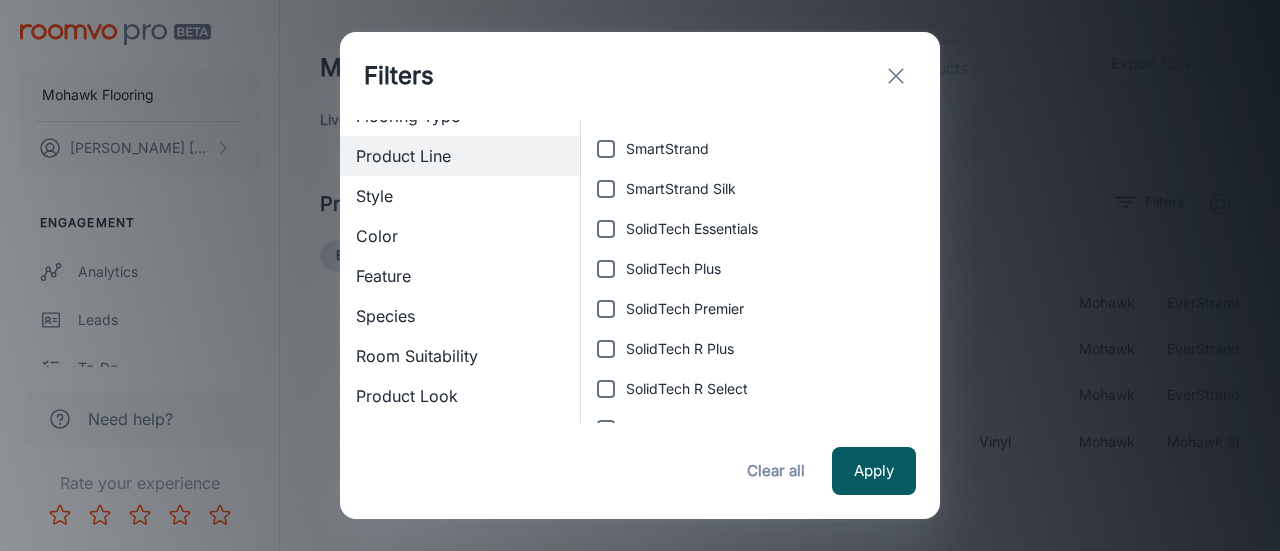 scroll, scrollTop: 0, scrollLeft: 0, axis: both 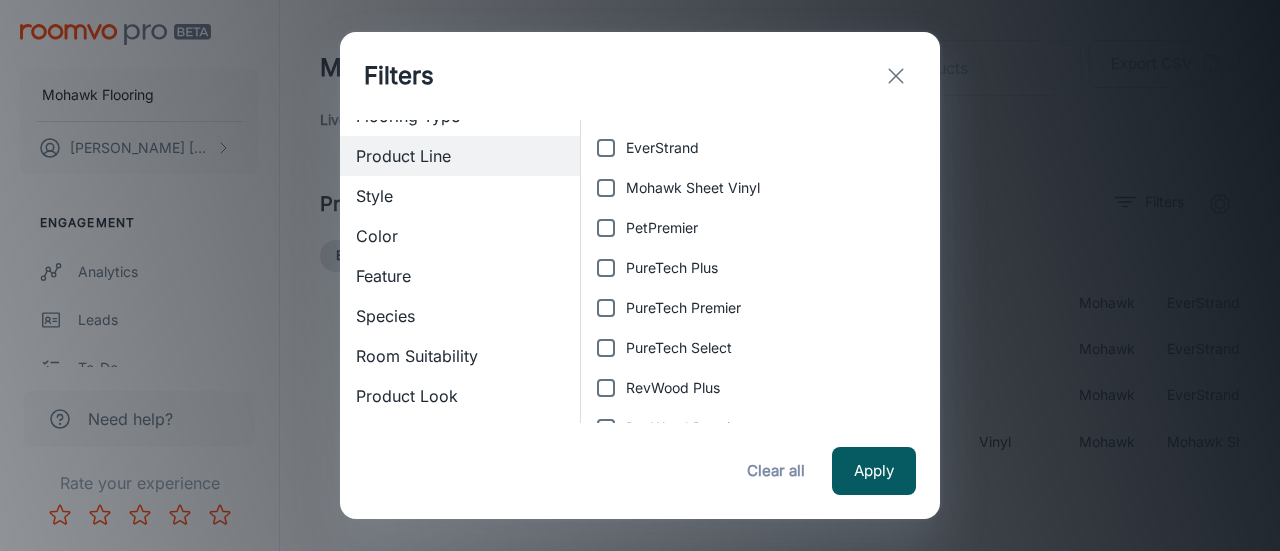 click on "EverStrand" at bounding box center (606, 148) 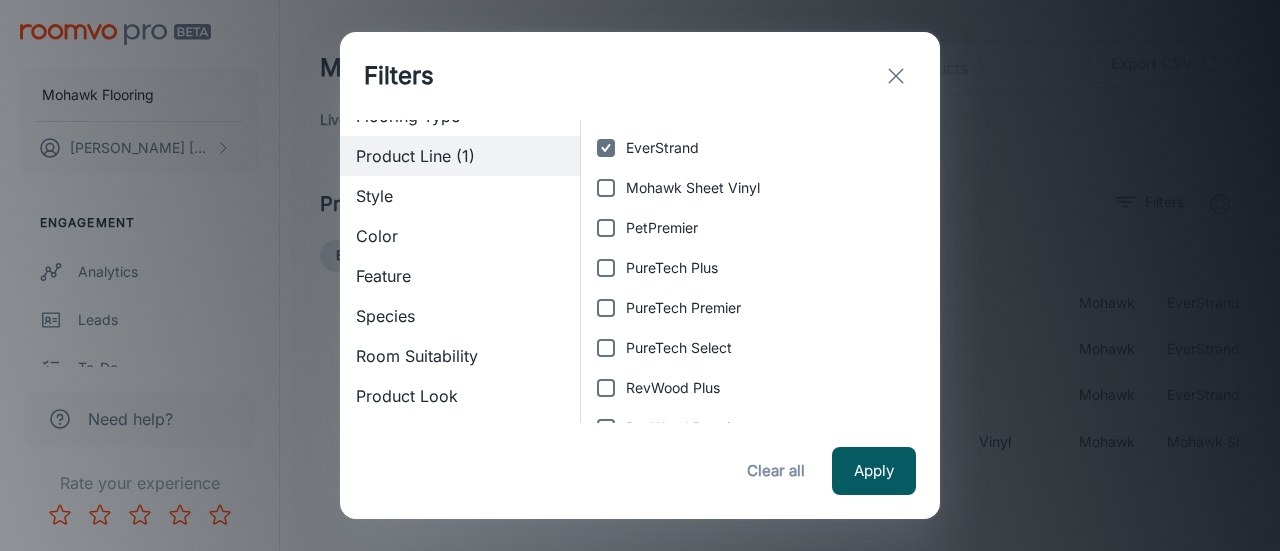 click on "Style" at bounding box center [460, 196] 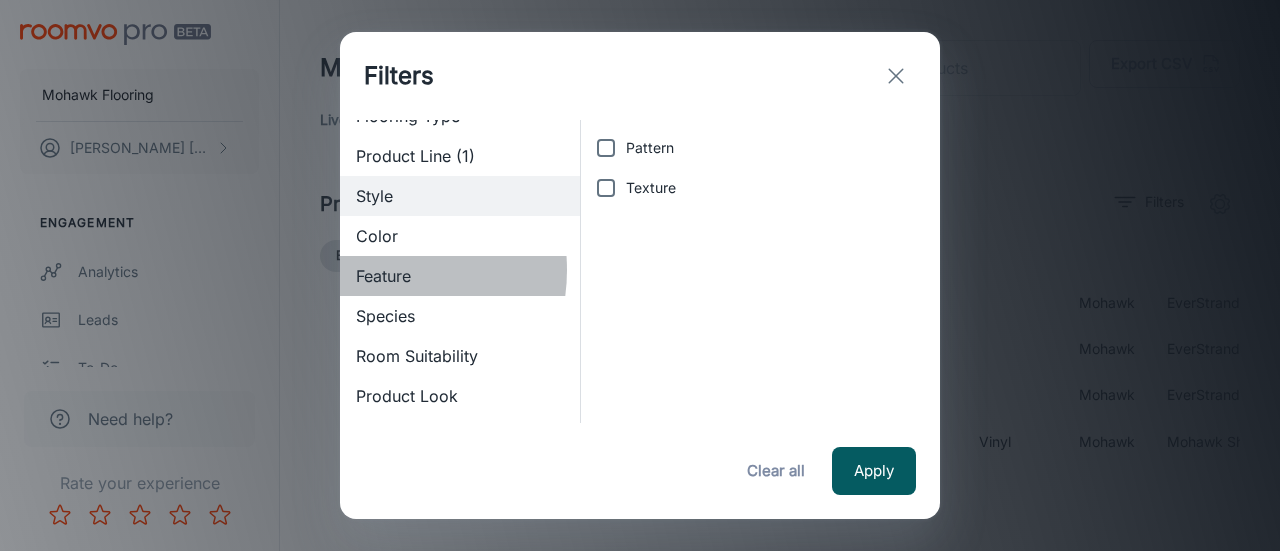 click on "Feature" at bounding box center [460, 276] 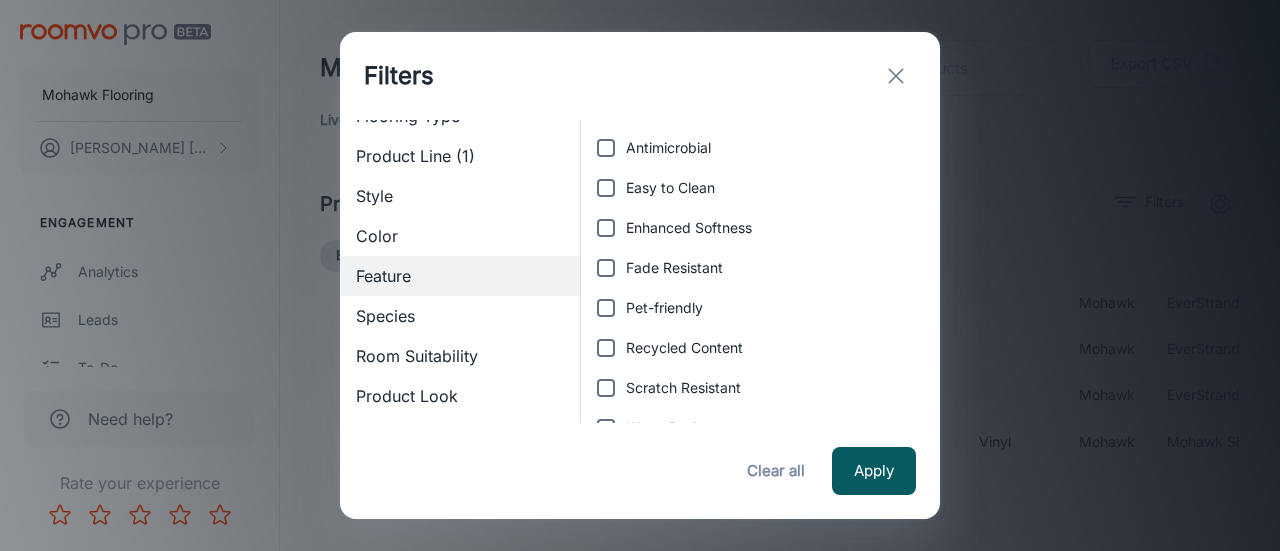 click on "Color" at bounding box center (460, 236) 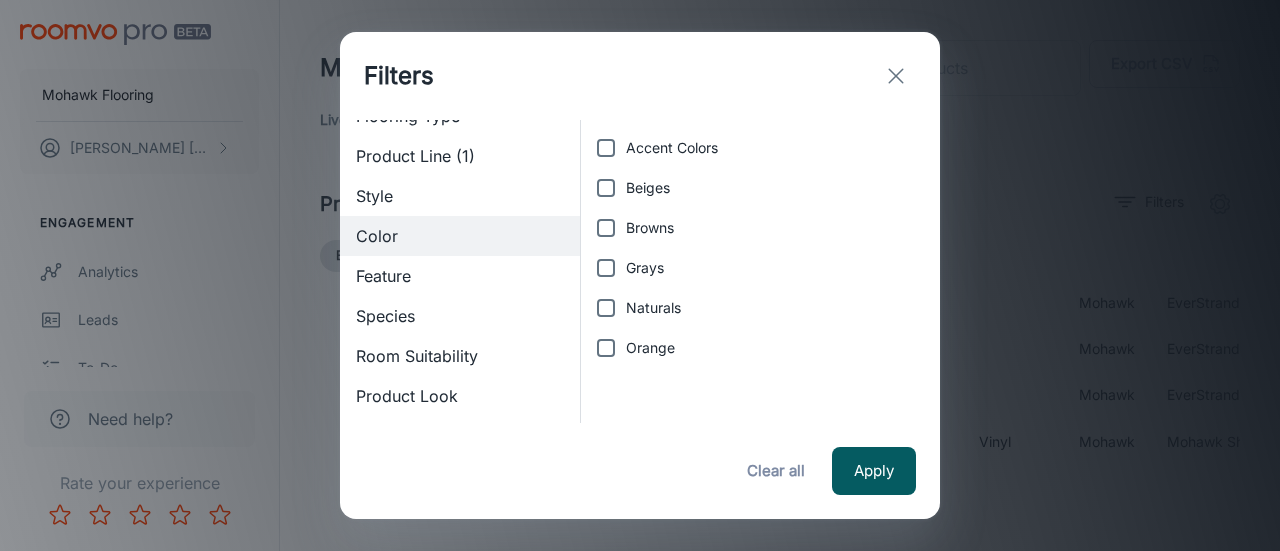click on "Room Suitability" at bounding box center (460, 356) 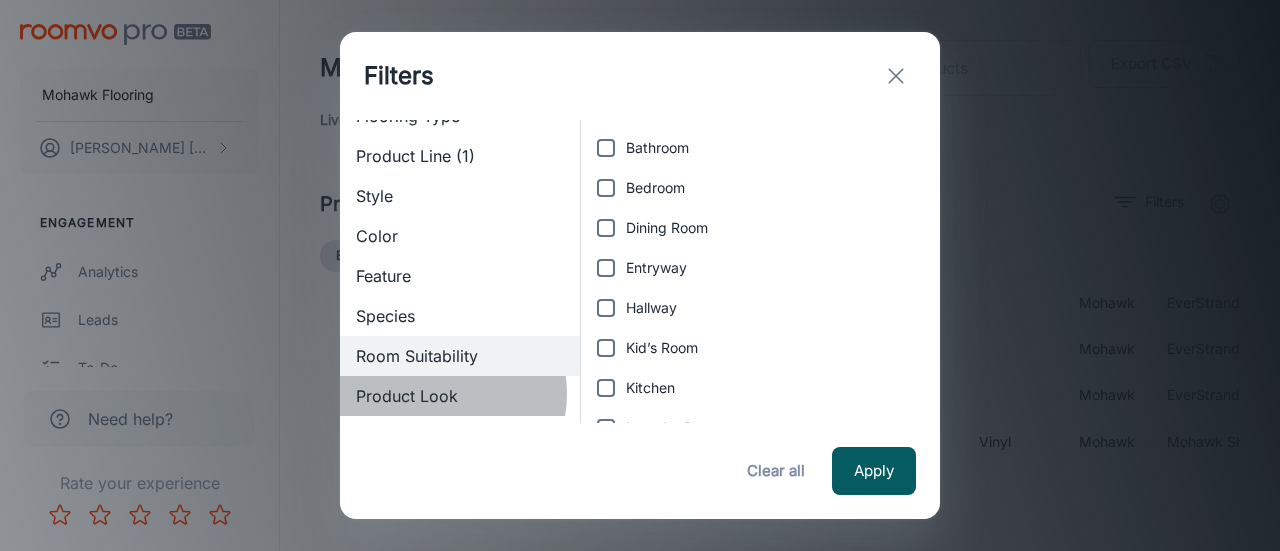 click on "Product Look" at bounding box center (460, 396) 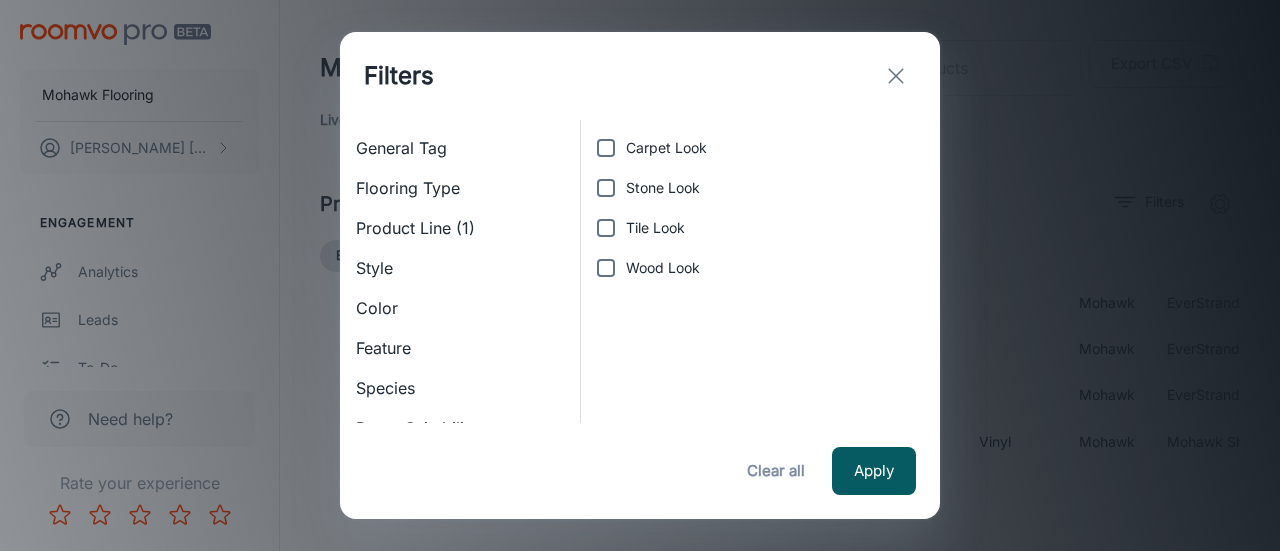 scroll, scrollTop: 0, scrollLeft: 0, axis: both 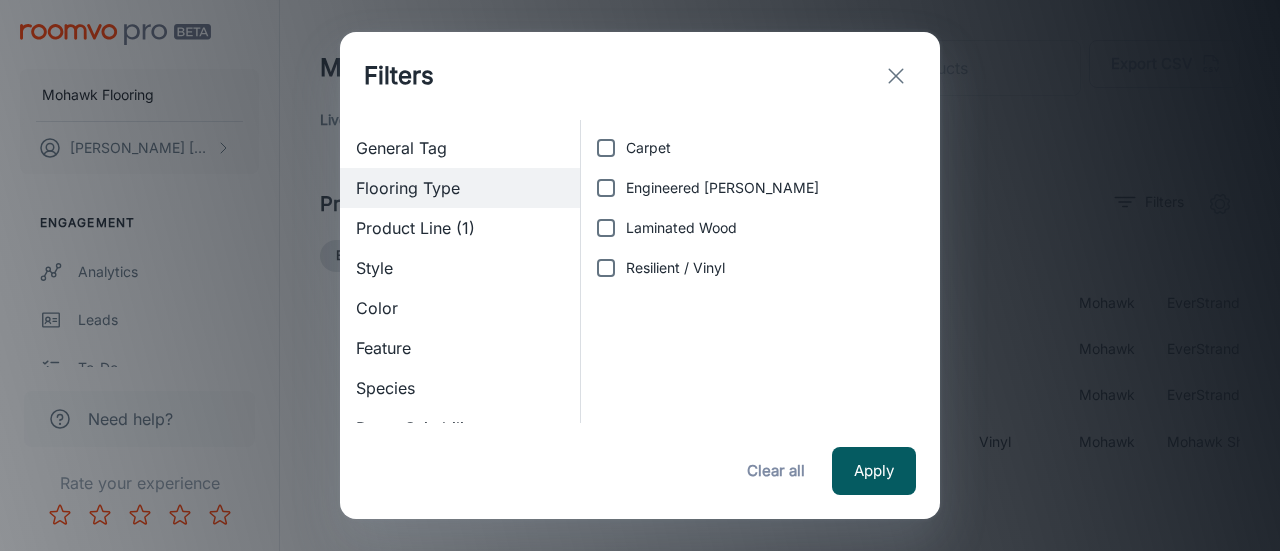 click on "General Tag" at bounding box center [460, 148] 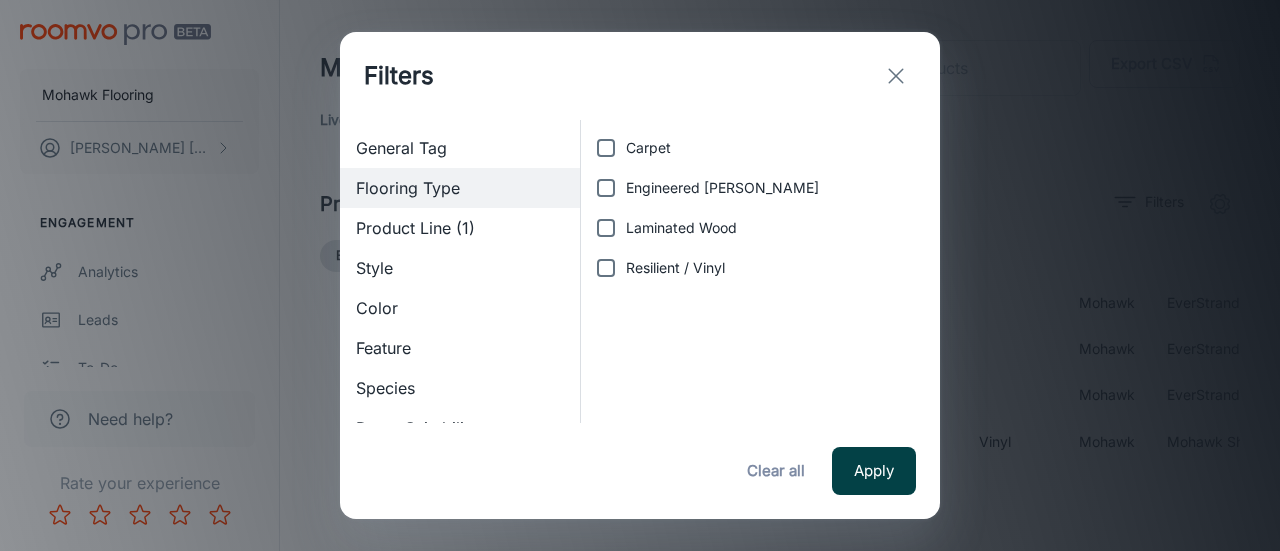 click on "Flooring Type" at bounding box center (460, 188) 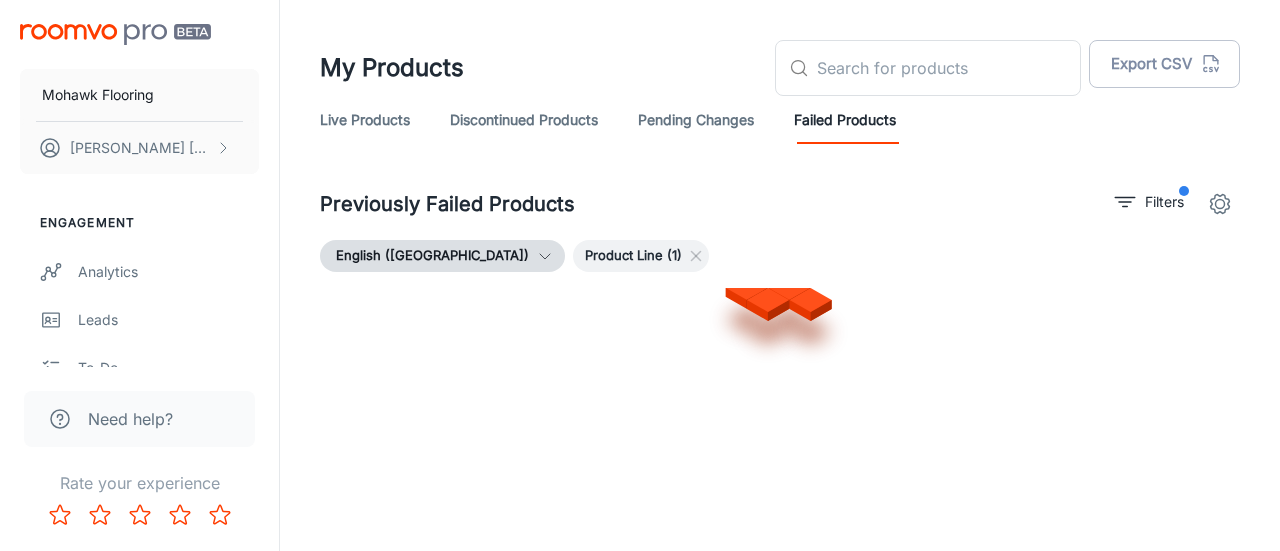 scroll, scrollTop: 216, scrollLeft: 0, axis: vertical 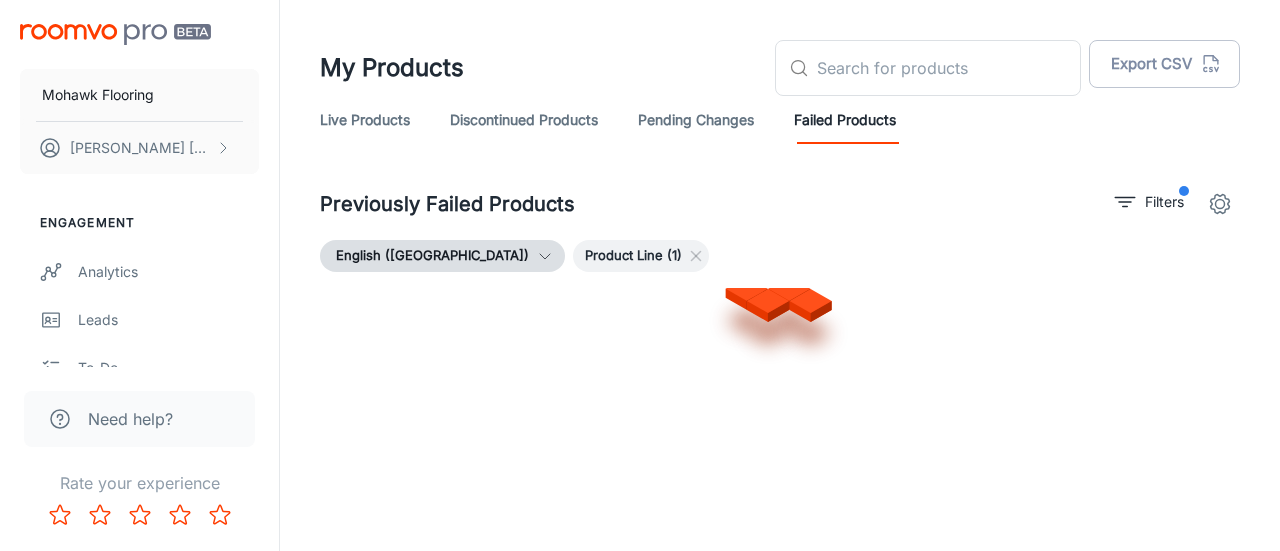 click on "My Products ​ ​ Export CSV Live Products Discontinued Products Pending Changes Failed Products Previously Failed Products Filters English ([GEOGRAPHIC_DATA]) Product Line (1) Name SKU Availability Status Product Type Product Subtype Brand Product Line" at bounding box center (780, 269) 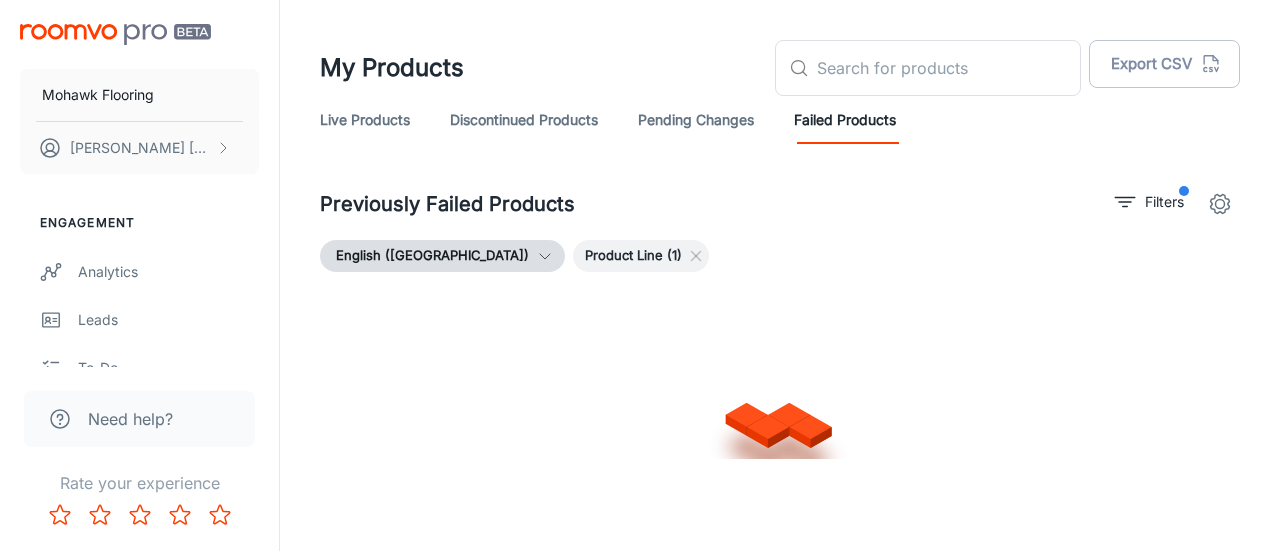scroll, scrollTop: 0, scrollLeft: 0, axis: both 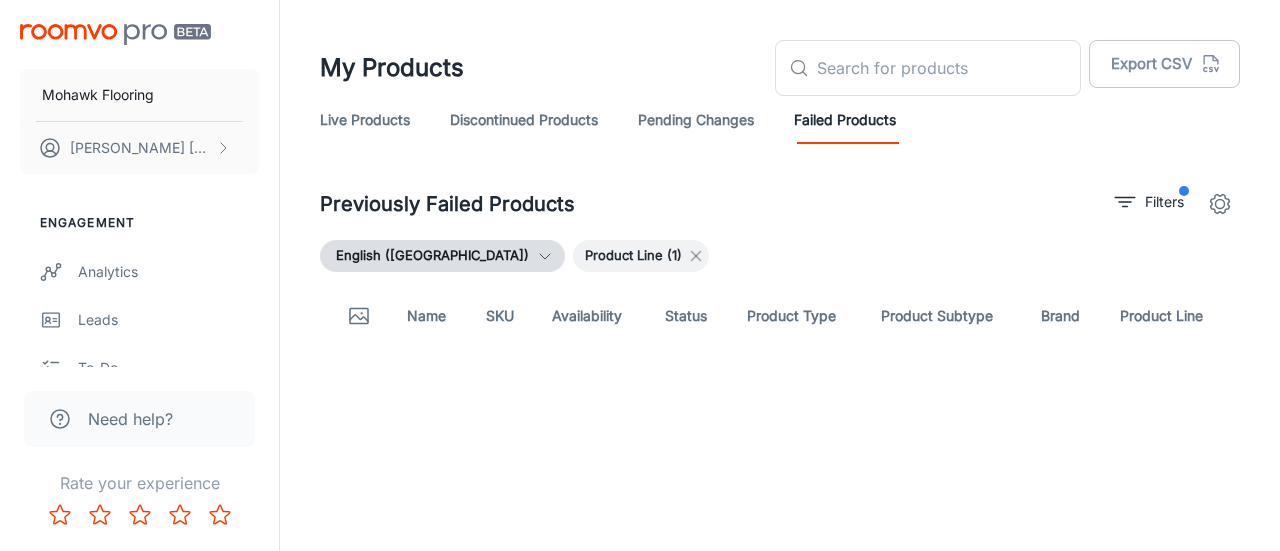 click 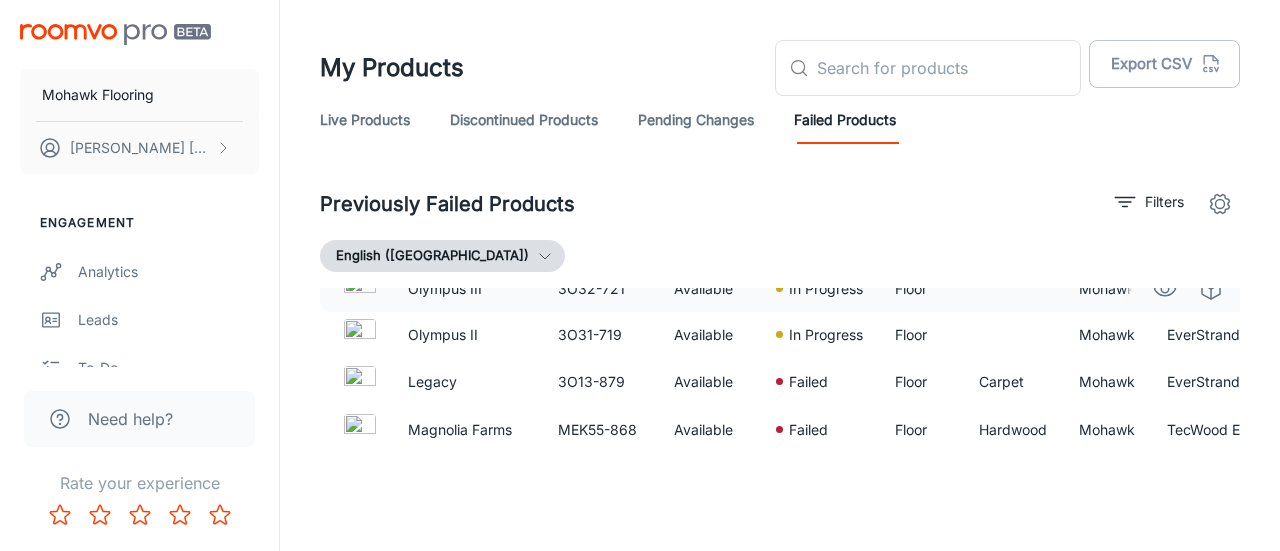 scroll, scrollTop: 700, scrollLeft: 0, axis: vertical 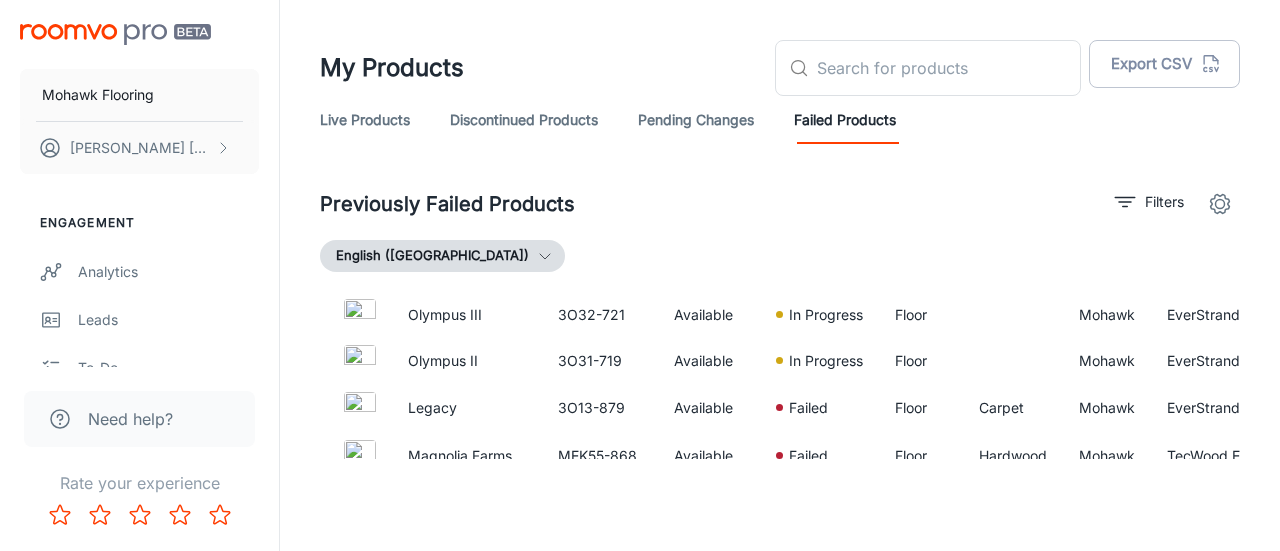click on "Previously Failed Products Filters English ([GEOGRAPHIC_DATA]) Name SKU Availability Status Product Type Product Subtype Brand Product Line Tempris FP090-596 Available Failed Floor Vinyl Mohawk Mohawk Sheet Vinyl Details Rustic Legacy CAD74-04W Available In Progress Floor Mohawk RevWood Select Rare Vintage CDL74-05W Available In Progress Floor Mohawk RevWood Select Beachside Collective CAD77-03W Available In Progress Floor Mohawk RevWood Select Beachside Collective CAD77-10W Available In Progress Floor Mohawk RevWood Select Olympus II 3O31-955 Available In Progress Floor Mohawk EverStrand Elite Olympus III 3O32-719 Available In Progress Floor Mohawk EverStrand Elite Olympus I 3O30-740 Available Failed Floor Carpet Mohawk EverStrand Elite Details Amber Escape SDP07-286 Available In Progress Floor Mohawk SolidTech Plus [PERSON_NAME][GEOGRAPHIC_DATA] SDS04-828 Available In Progress Floor Mohawk SolidTech Select Rare Vintage CDL74-06W Available In Progress Floor Mohawk RevWood Select Boardwalk Collective CDL77-04W Available Floor" at bounding box center [780, 321] 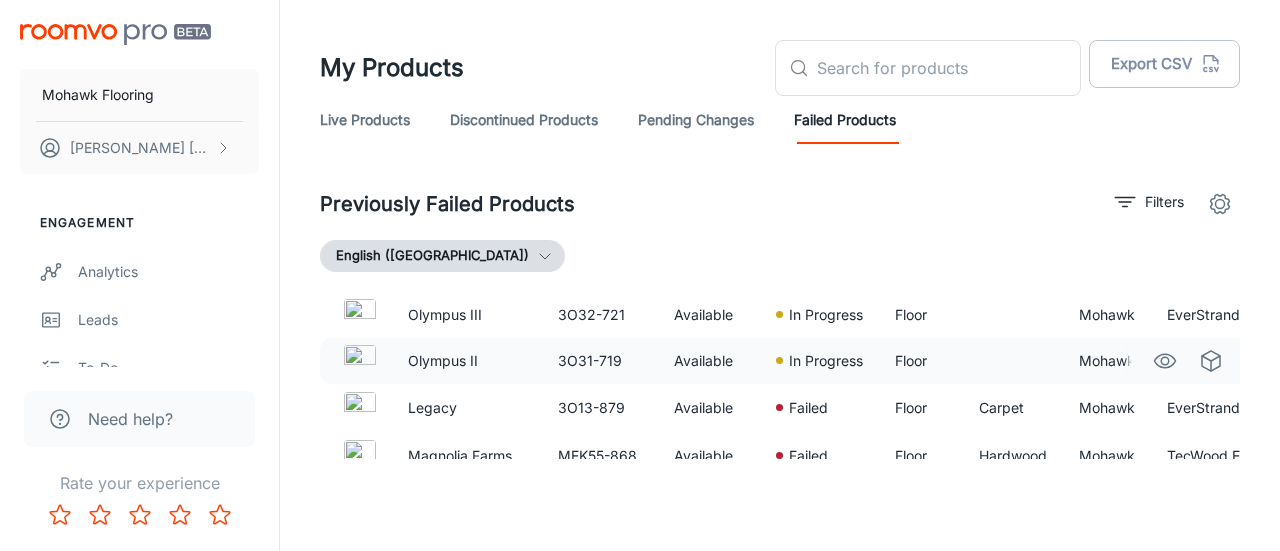 click on "Available" at bounding box center (709, 361) 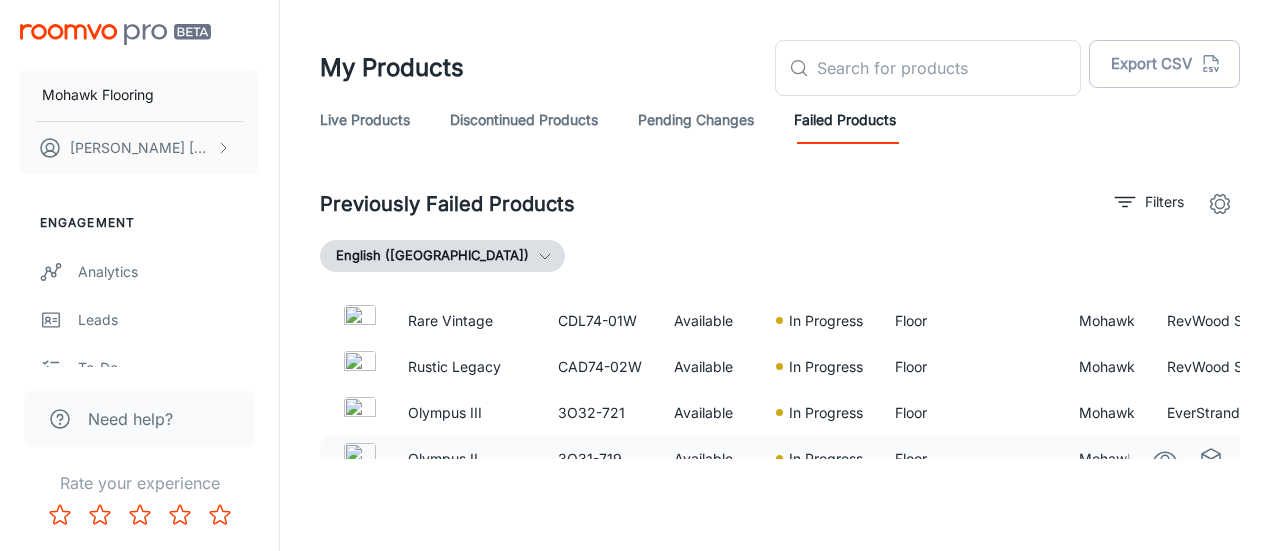 scroll, scrollTop: 700, scrollLeft: 0, axis: vertical 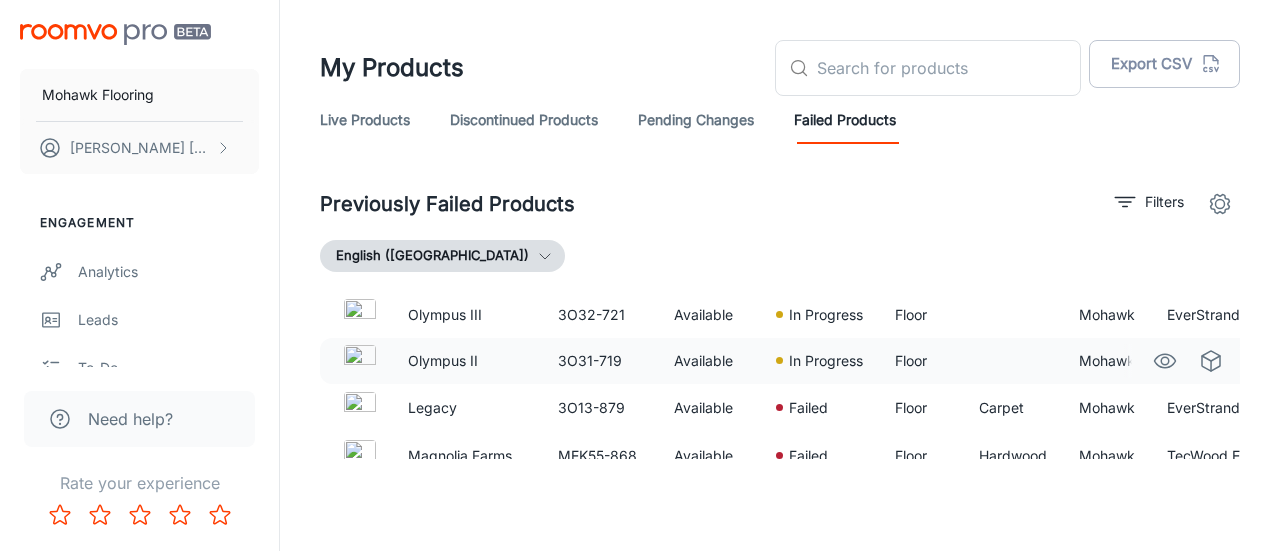 click on "3O31-719" at bounding box center (600, 361) 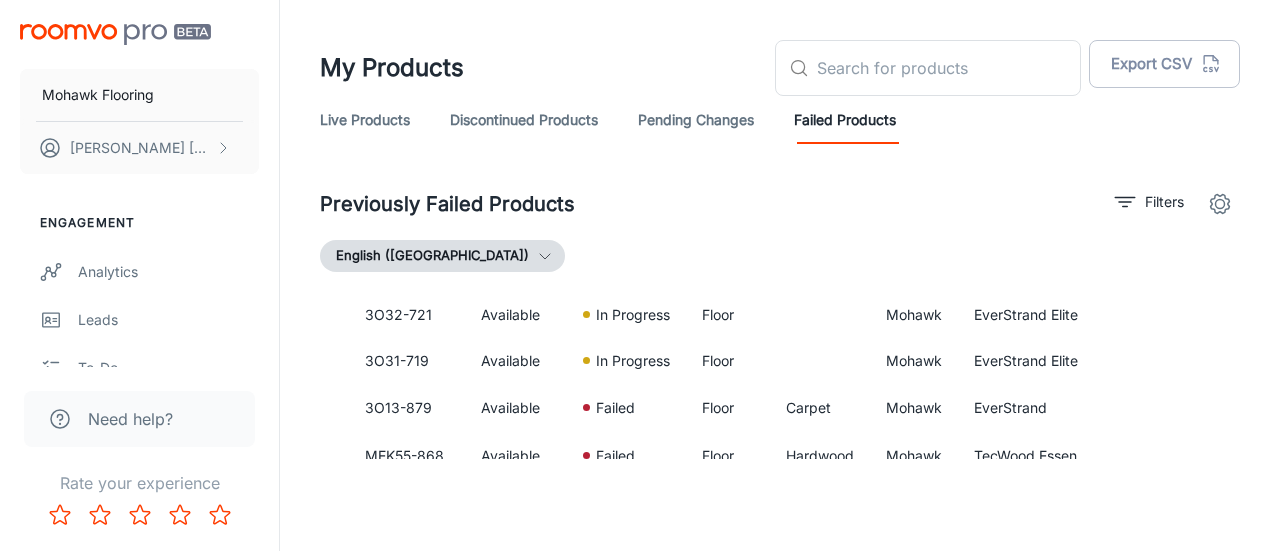 scroll, scrollTop: 700, scrollLeft: 0, axis: vertical 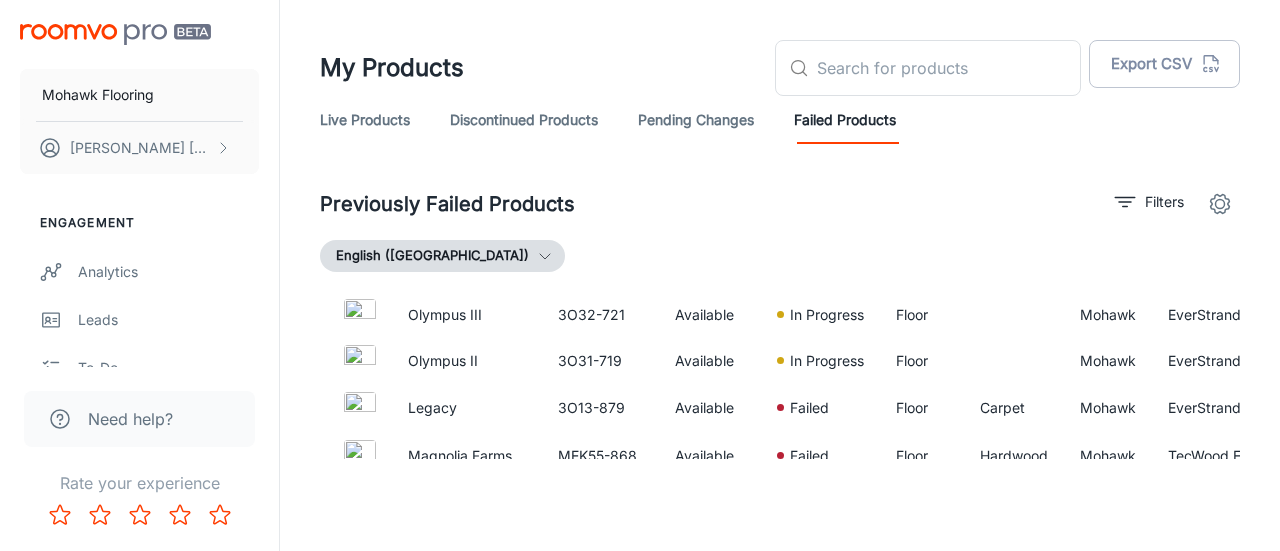 click on "My Products ​ ​ Export CSV Live Products Discontinued Products Pending Changes Failed Products Previously Failed Products Filters English ([GEOGRAPHIC_DATA]) Name SKU Availability Status Product Type Product Subtype Brand Product Line Tempris FP090-596 Available Failed Floor Vinyl Mohawk Mohawk Sheet Vinyl Details Rustic Legacy CAD74-04W Available In Progress Floor Mohawk RevWood Select Rare Vintage CDL74-05W Available In Progress Floor Mohawk RevWood Select Beachside Collective CAD77-03W Available In Progress Floor Mohawk RevWood Select Beachside Collective CAD77-10W Available In Progress Floor Mohawk RevWood Select Olympus II 3O31-955 Available In Progress Floor Mohawk EverStrand Elite Olympus III 3O32-719 Available In Progress Floor Mohawk EverStrand Elite Olympus I 3O30-740 Available Failed Floor Carpet Mohawk EverStrand Elite Details Amber Escape SDP07-286 Available In Progress Floor Mohawk SolidTech Plus [PERSON_NAME][GEOGRAPHIC_DATA] SDS04-828 Available In Progress Floor Mohawk SolidTech Select Rare Vintage CDL74-06W" at bounding box center [780, 269] 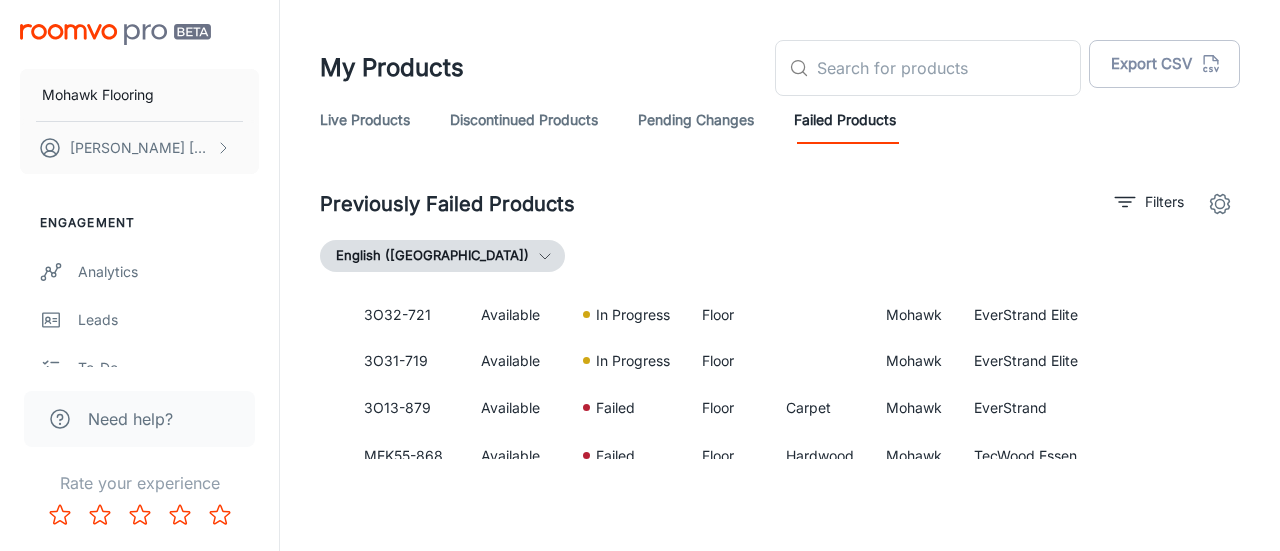 scroll, scrollTop: 700, scrollLeft: 0, axis: vertical 